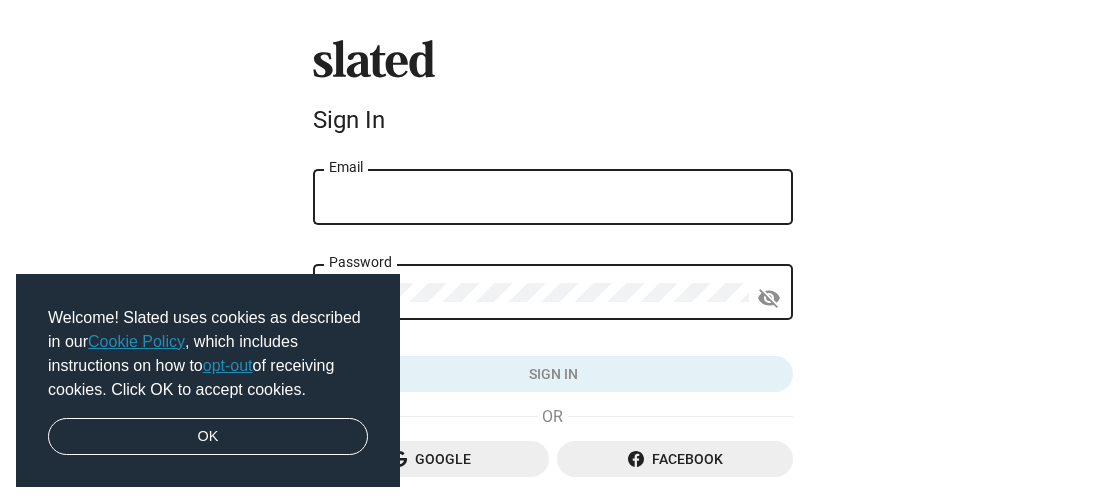 scroll, scrollTop: 0, scrollLeft: 0, axis: both 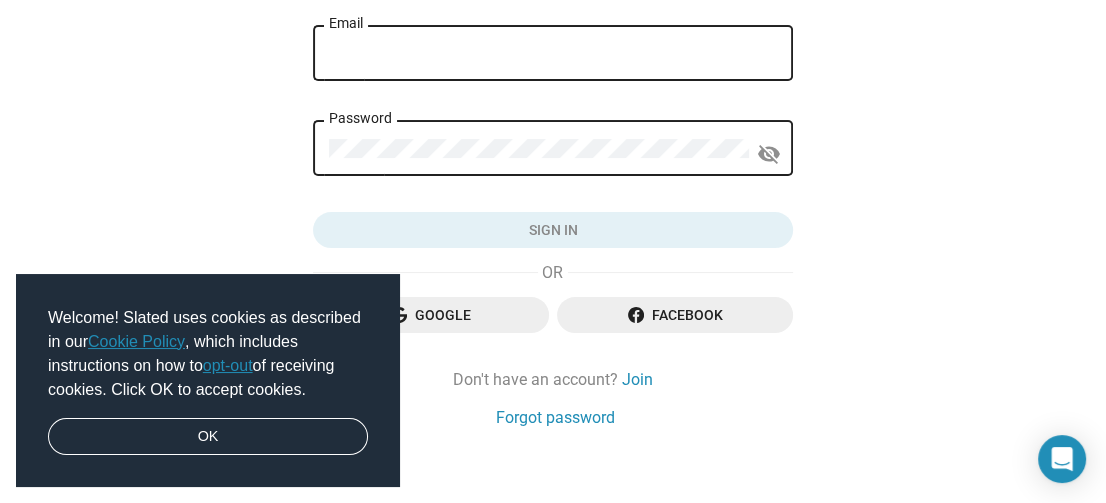 click on "Email" at bounding box center [553, 54] 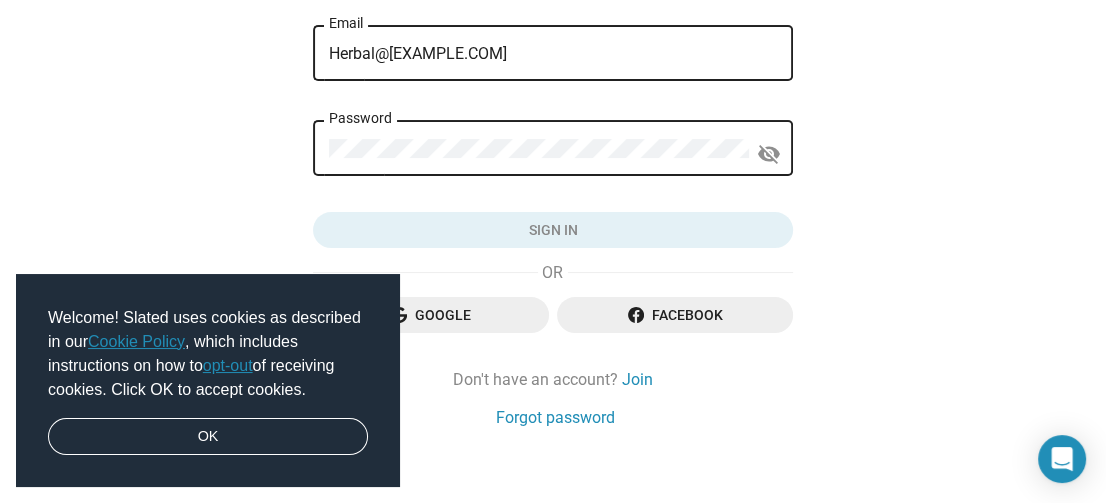 type on "Herbal@[EXAMPLE.COM]" 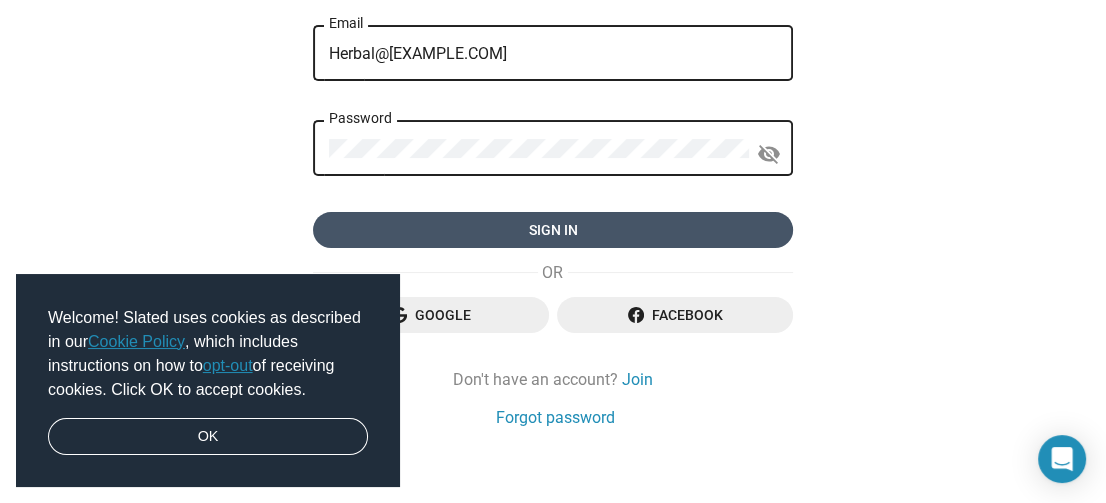click on "Sign in" at bounding box center [553, 230] 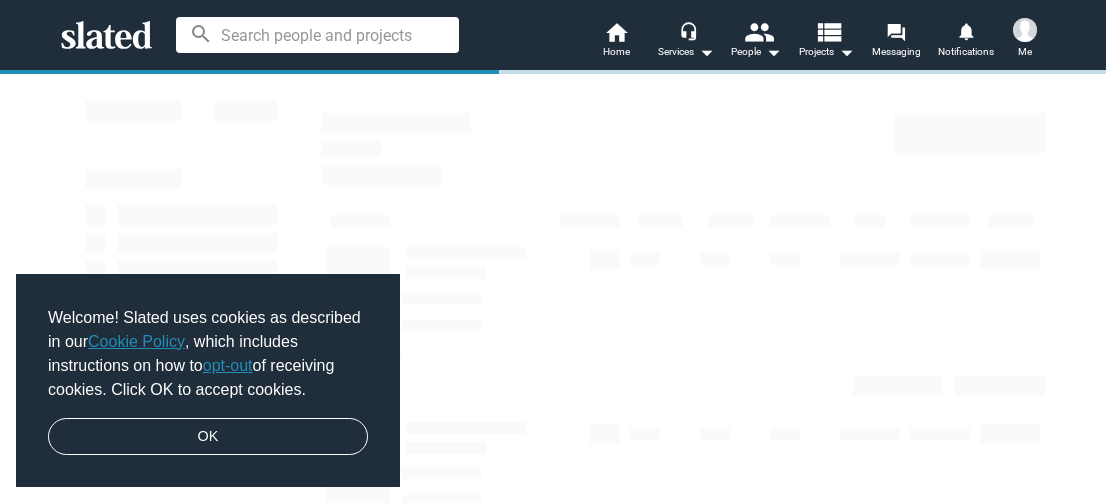 scroll, scrollTop: 0, scrollLeft: 0, axis: both 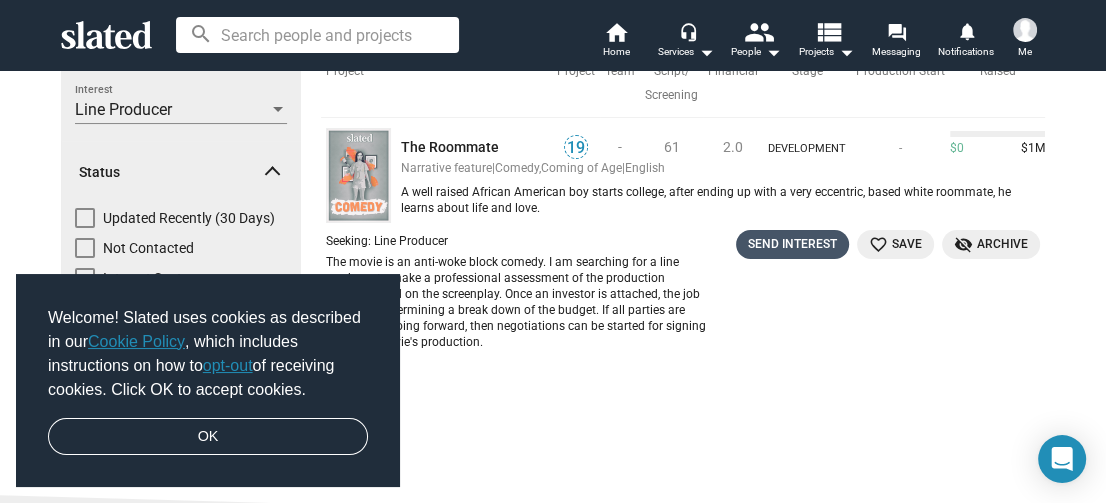 click on "Send Interest" at bounding box center (792, 244) 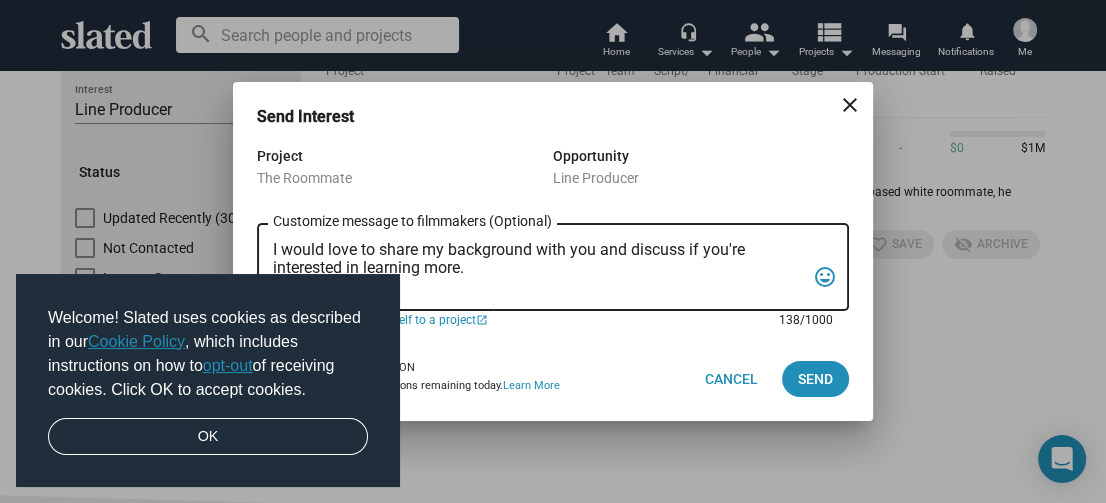 click on "I would love to share my background with you and discuss if you're interested in learning more." at bounding box center [539, 268] 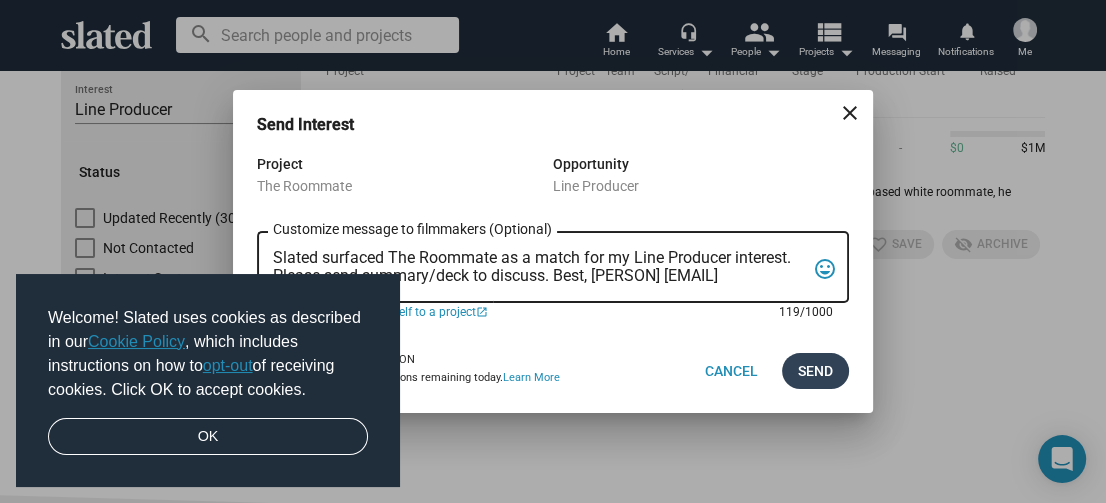 type on "Slated surfaced The Roommate as a match for my Line Producer interest. Please send summary/deck to discuss. Best, [PERSON] [EMAIL]" 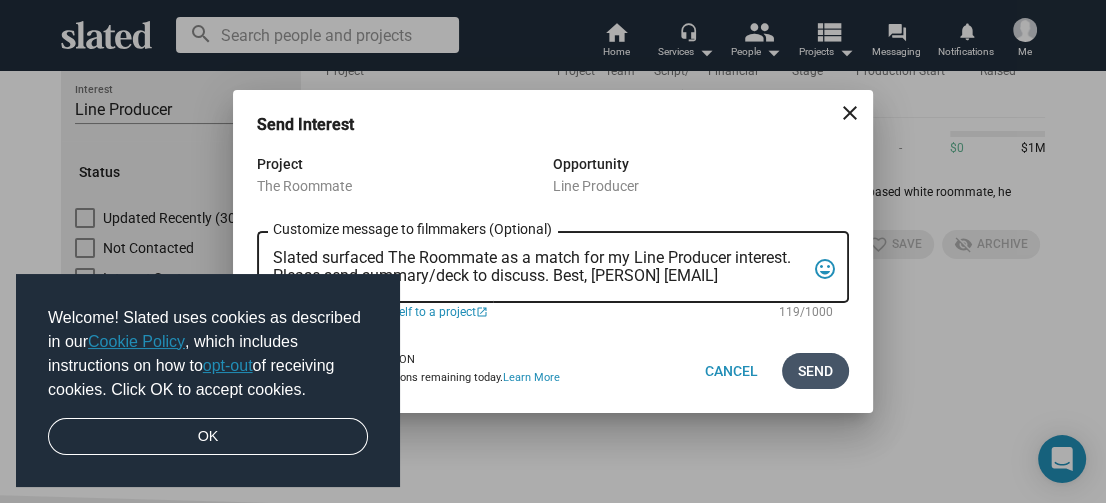 click on "Send" at bounding box center (815, 371) 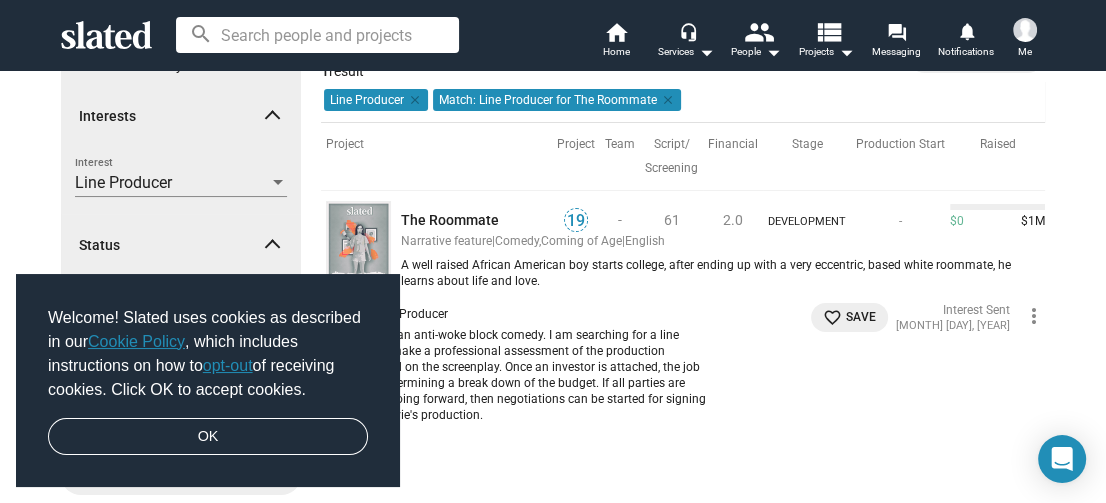 scroll, scrollTop: 0, scrollLeft: 0, axis: both 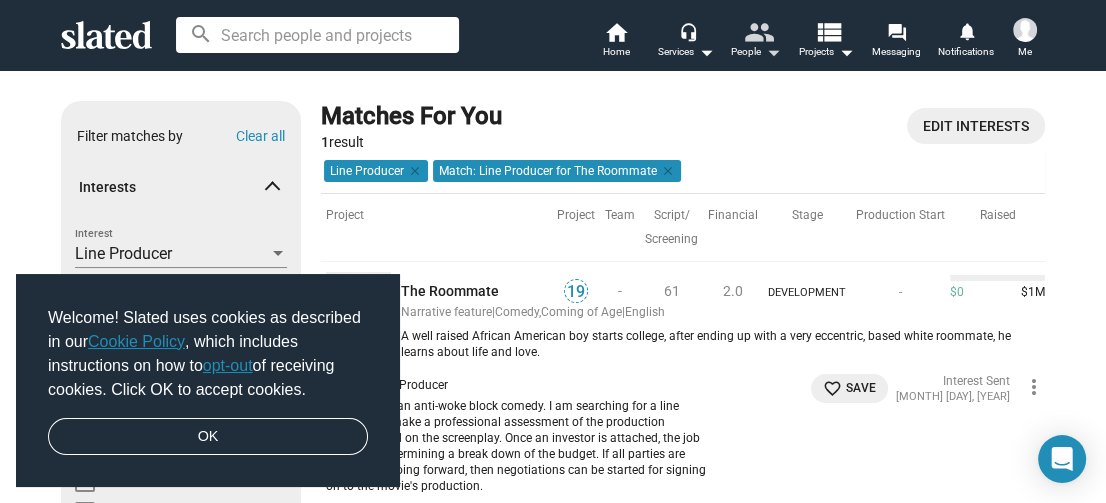 click on "people" at bounding box center [758, 31] 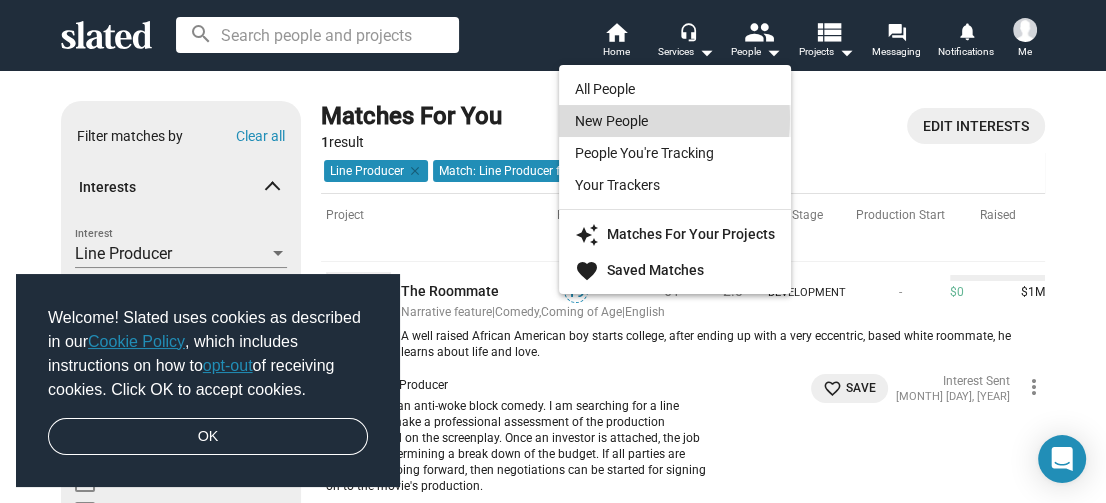 click on "New People" at bounding box center [675, 121] 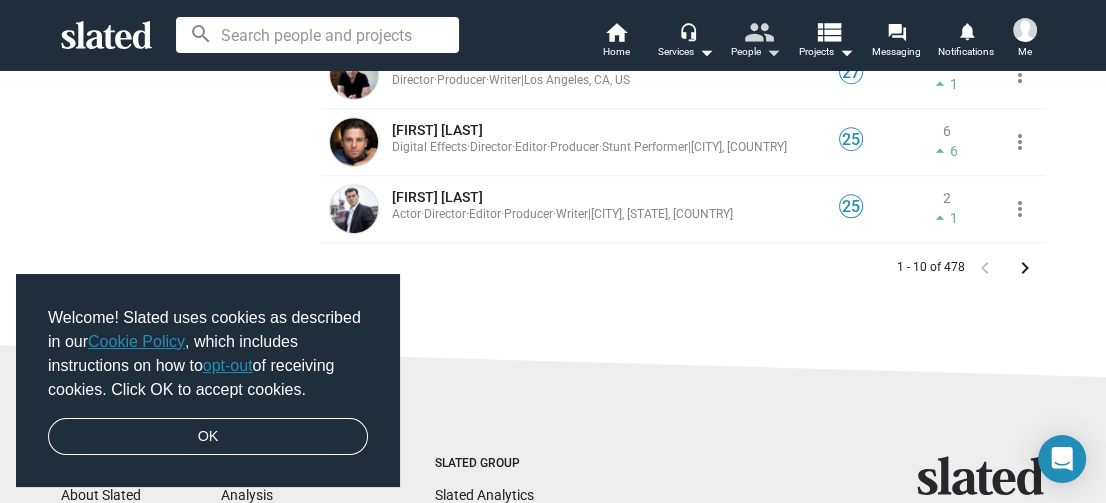 scroll, scrollTop: 720, scrollLeft: 0, axis: vertical 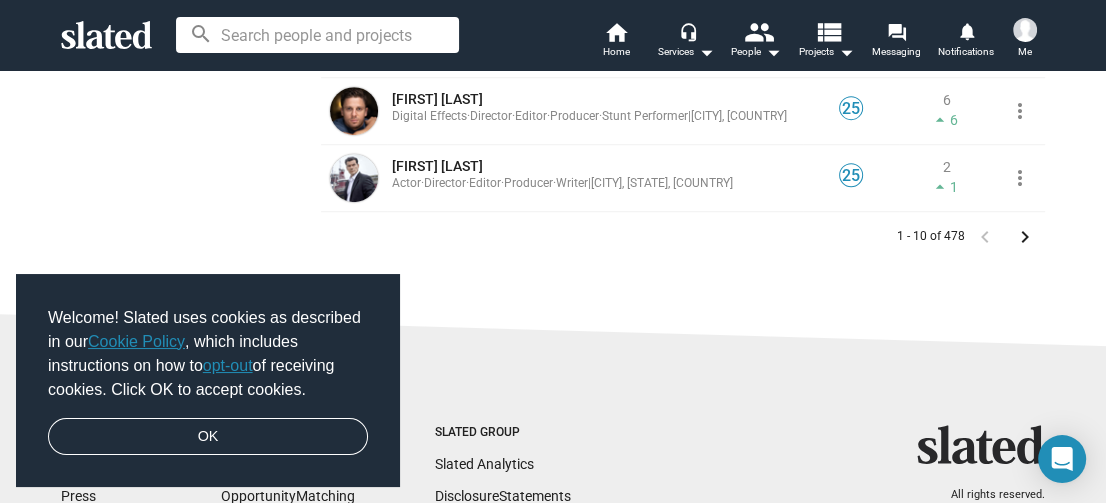 click on "keyboard_arrow_right" at bounding box center (1025, 237) 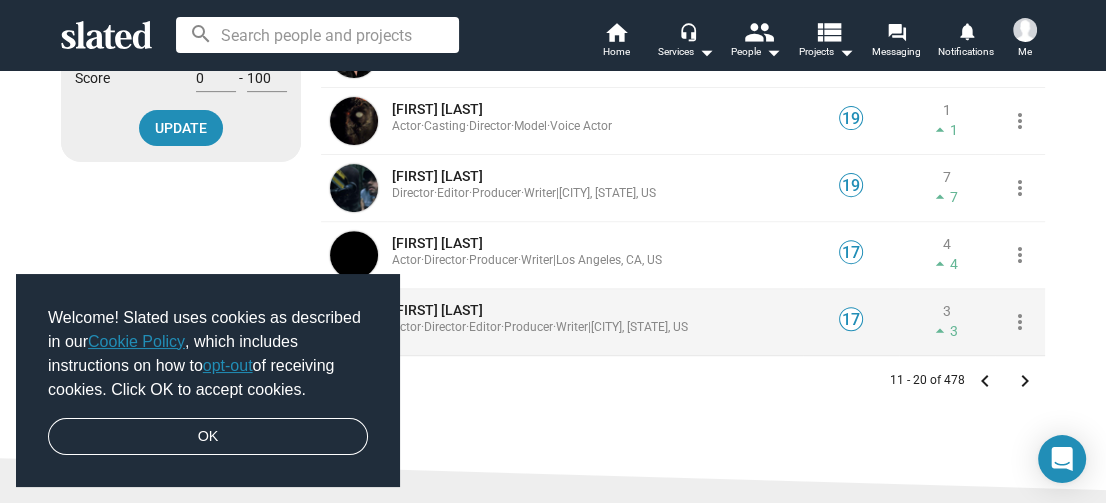 scroll, scrollTop: 648, scrollLeft: 0, axis: vertical 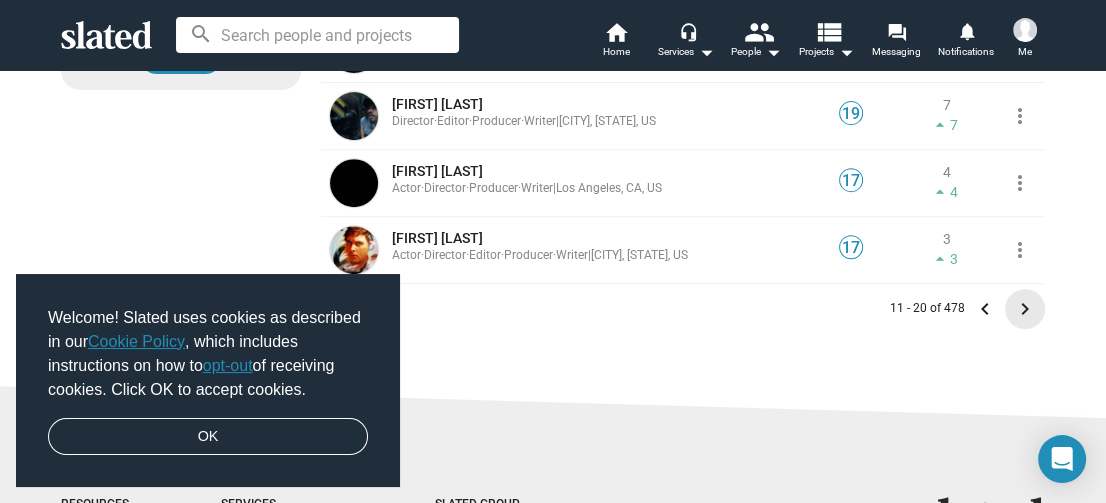 click on "keyboard_arrow_right" at bounding box center [1025, 309] 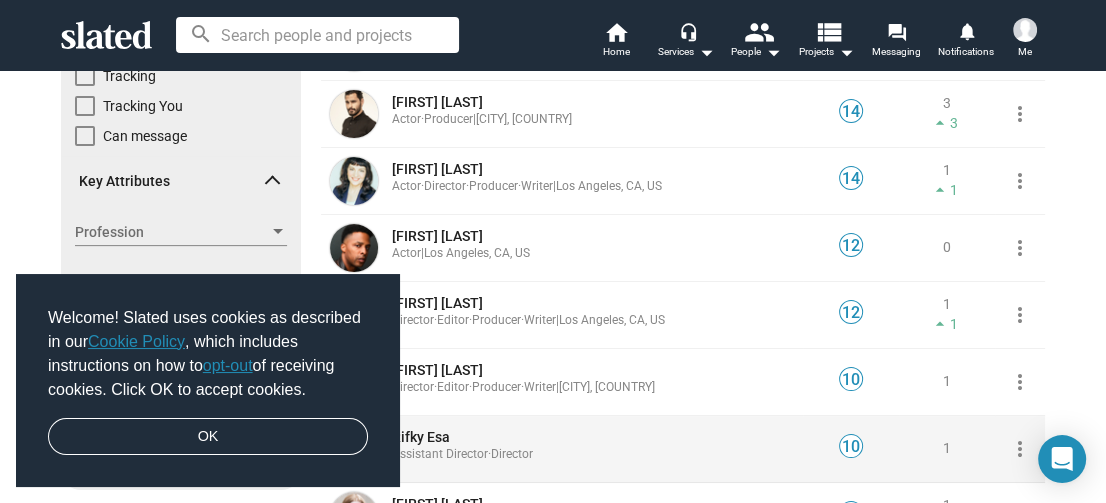 scroll, scrollTop: 216, scrollLeft: 0, axis: vertical 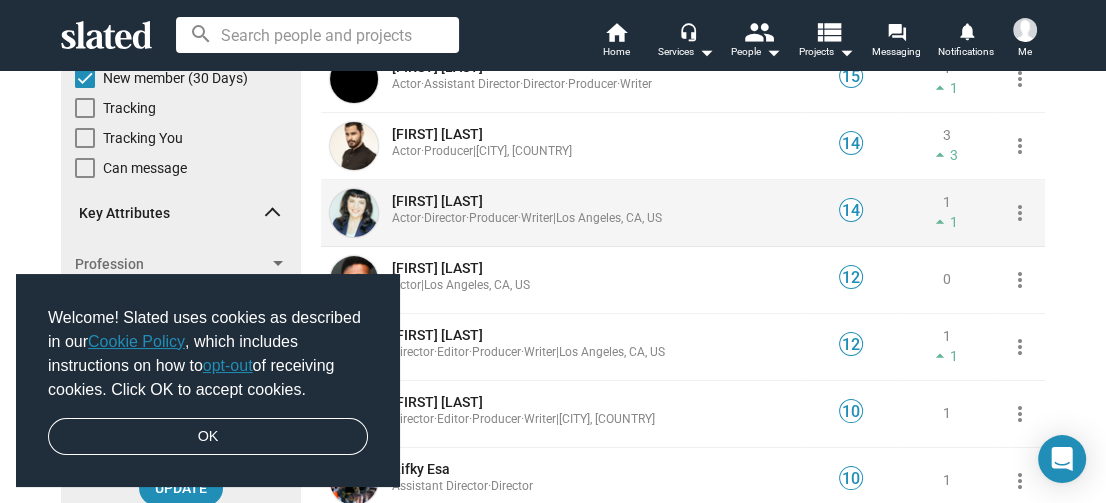 click on "[FIRST] [LAST]" at bounding box center [437, 201] 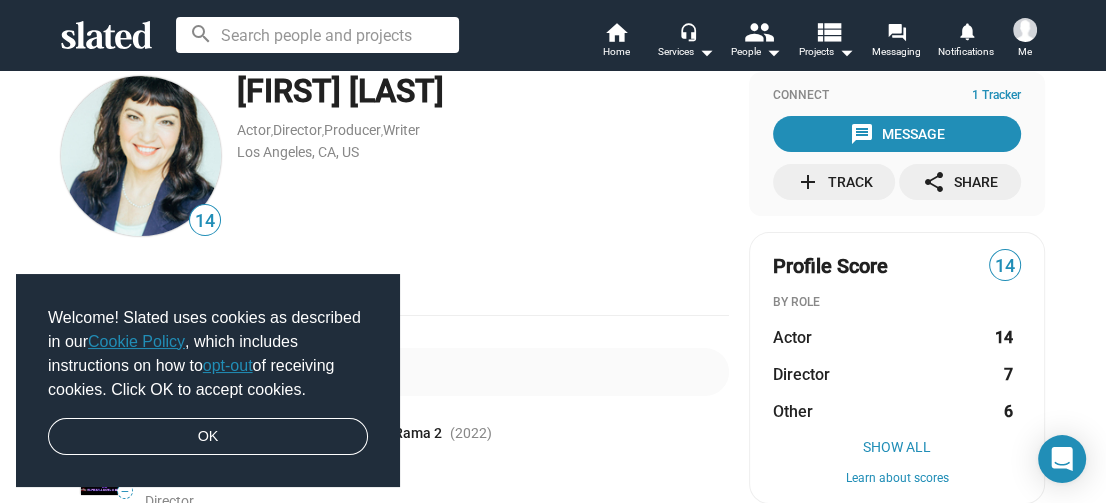 scroll, scrollTop: 0, scrollLeft: 0, axis: both 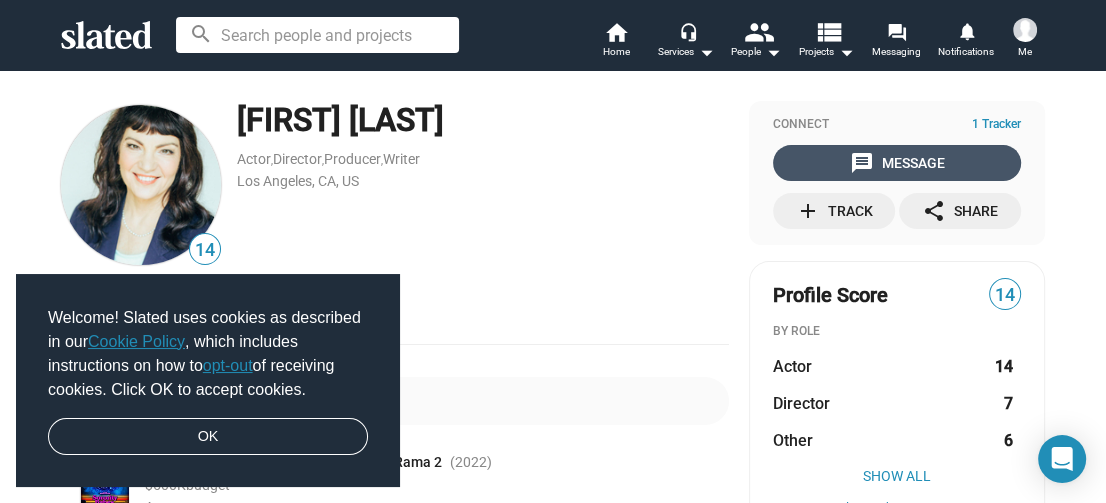 click on "message  Message" at bounding box center (897, 163) 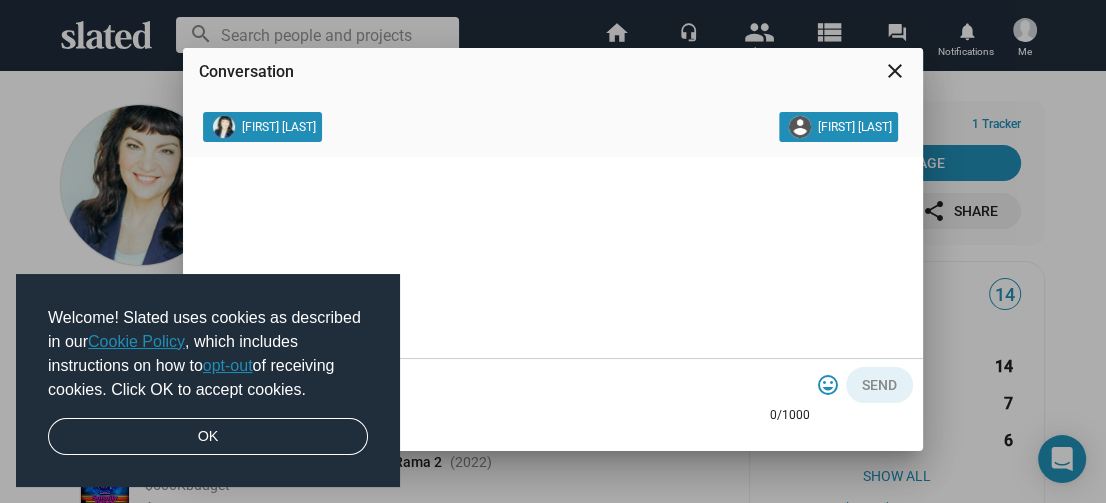 click at bounding box center (501, 377) 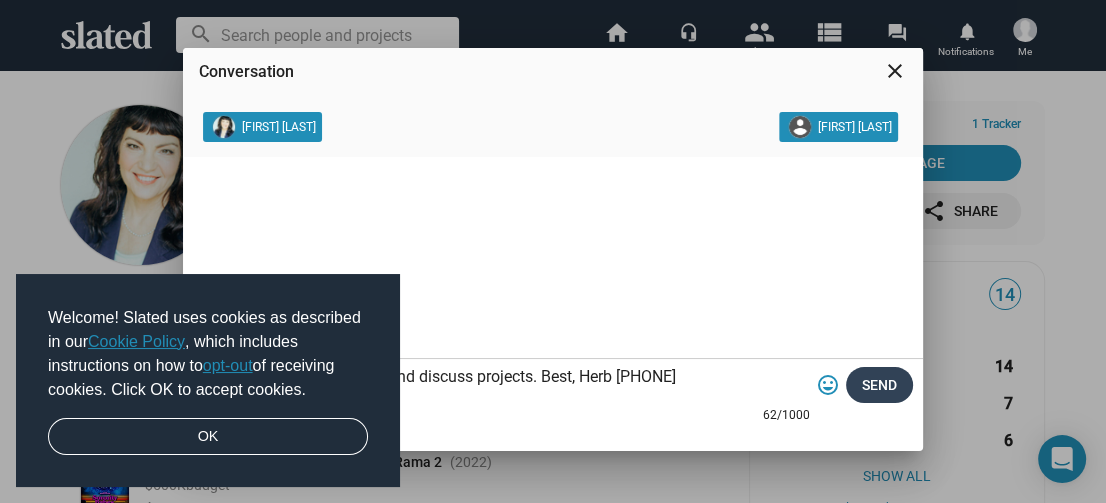 type on "Hi Brinke. Open to catch up and discuss projects. Best, Herb [PHONE]" 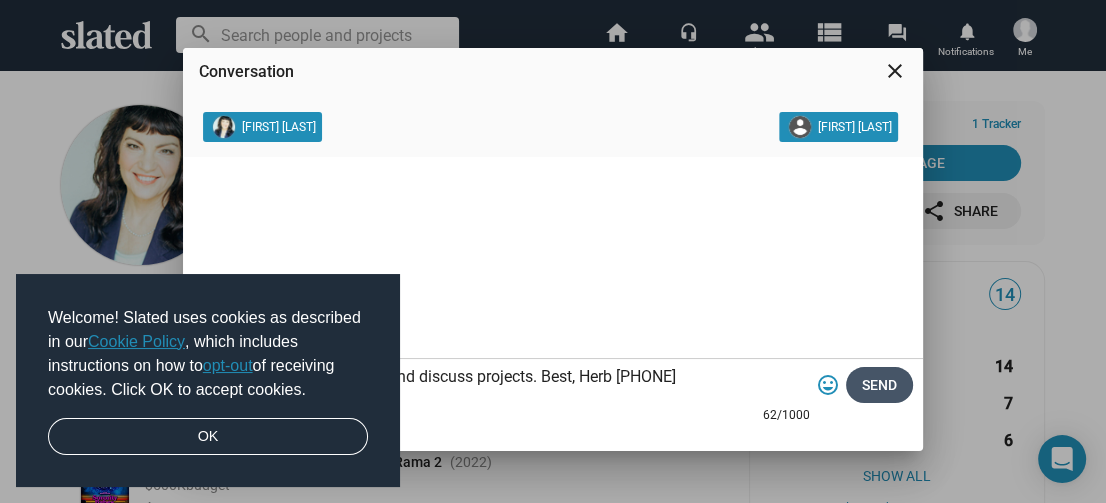 click on "Send" at bounding box center (879, 385) 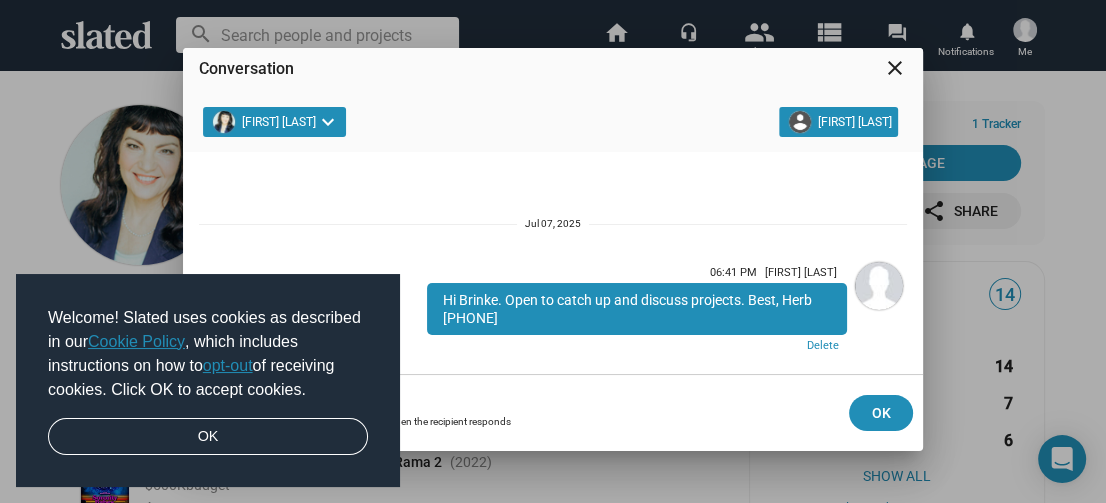 scroll, scrollTop: 31, scrollLeft: 0, axis: vertical 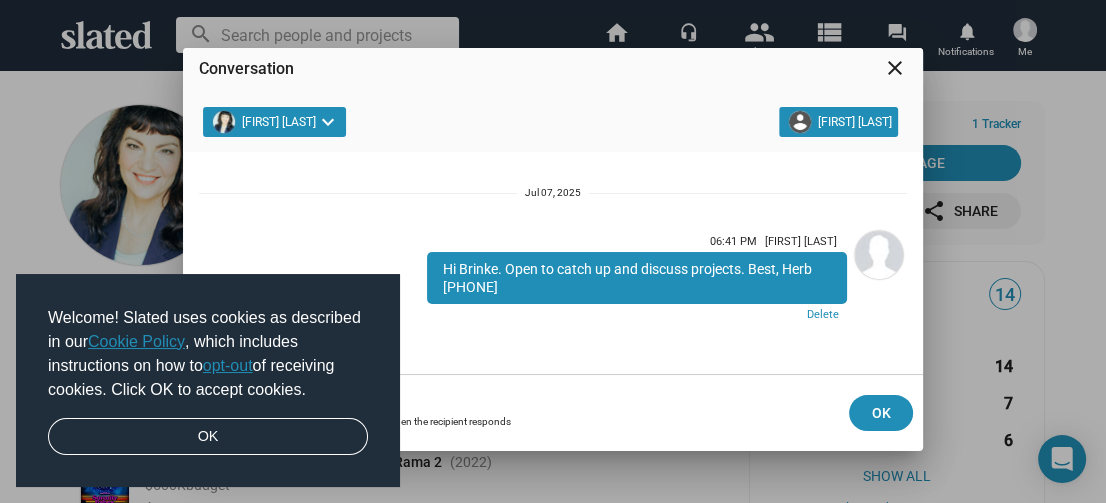 click on "close" at bounding box center [895, 68] 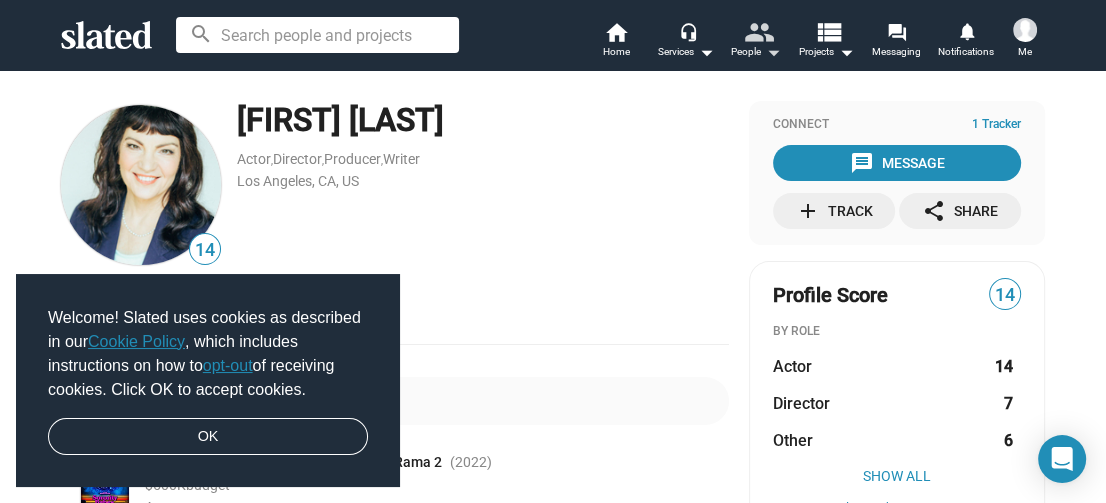 click on "arrow_drop_down" at bounding box center (706, 52) 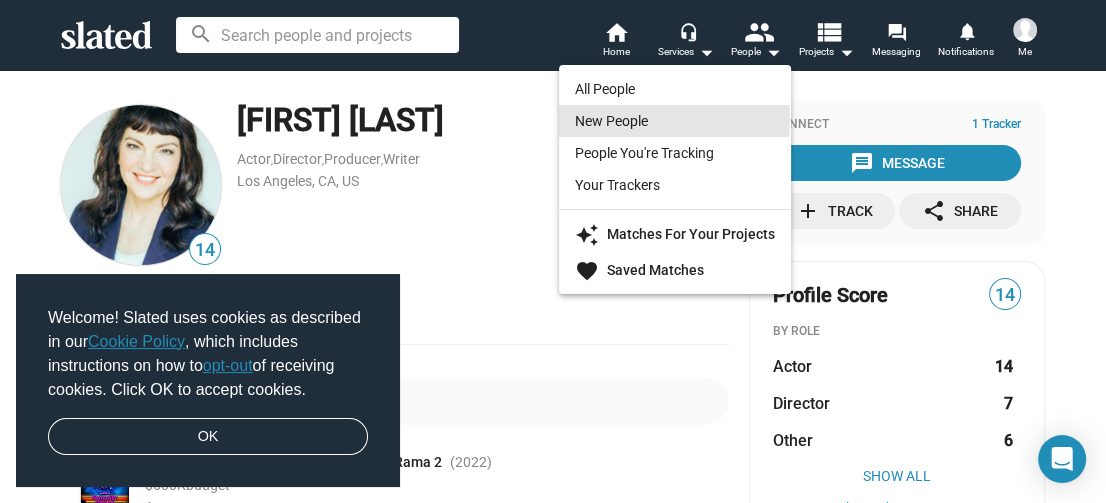 click on "New People" at bounding box center (675, 121) 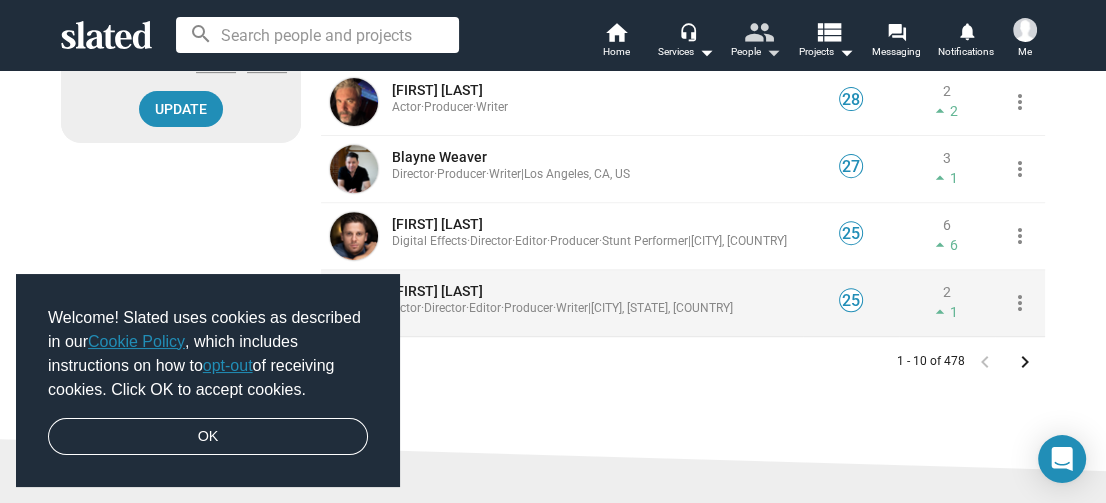 scroll, scrollTop: 648, scrollLeft: 0, axis: vertical 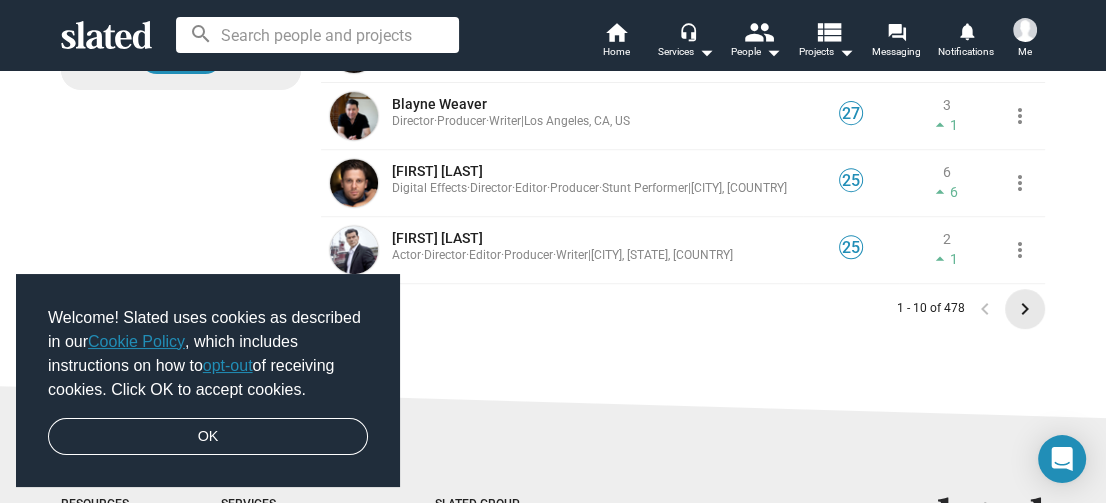 click on "keyboard_arrow_right" at bounding box center [1025, 309] 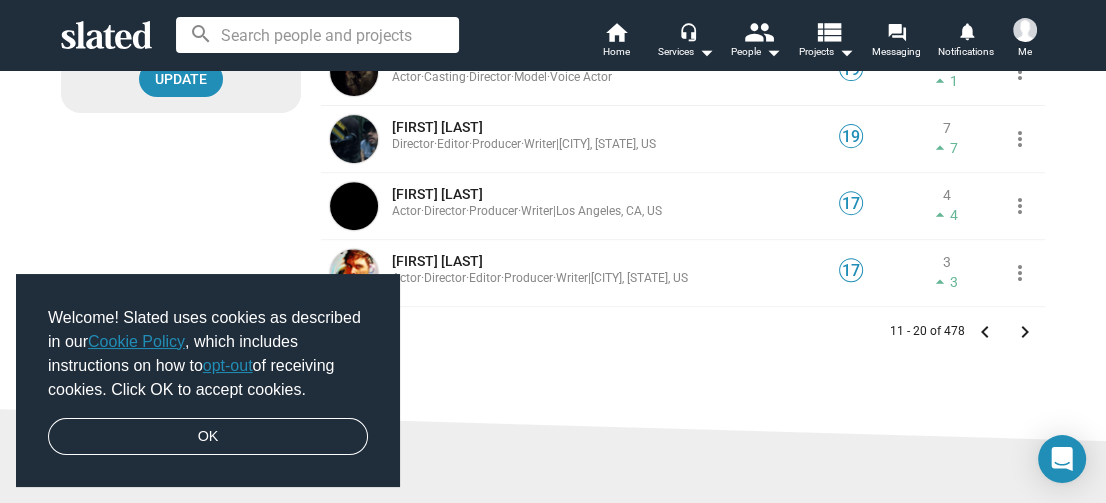 scroll, scrollTop: 648, scrollLeft: 0, axis: vertical 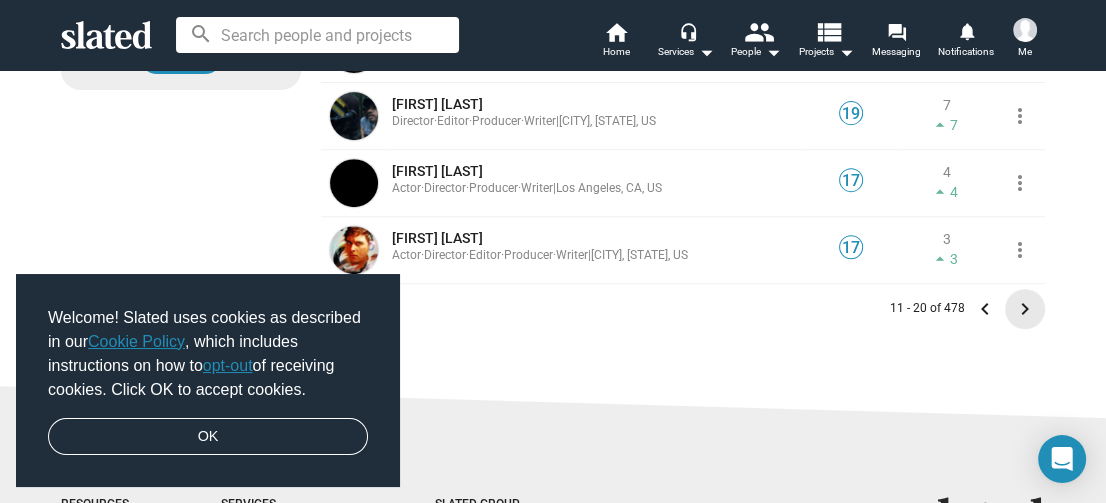 click on "keyboard_arrow_right" at bounding box center [1025, 309] 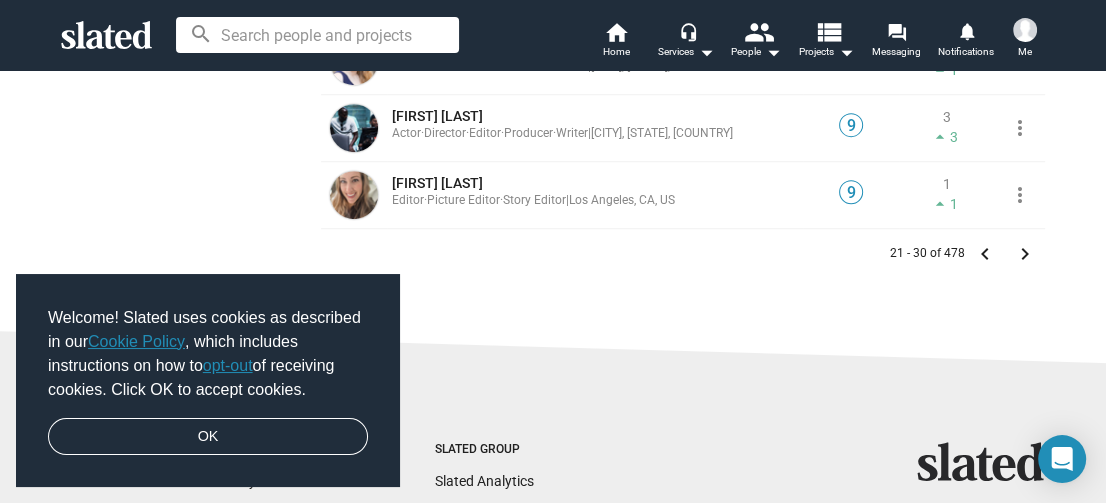 scroll, scrollTop: 720, scrollLeft: 0, axis: vertical 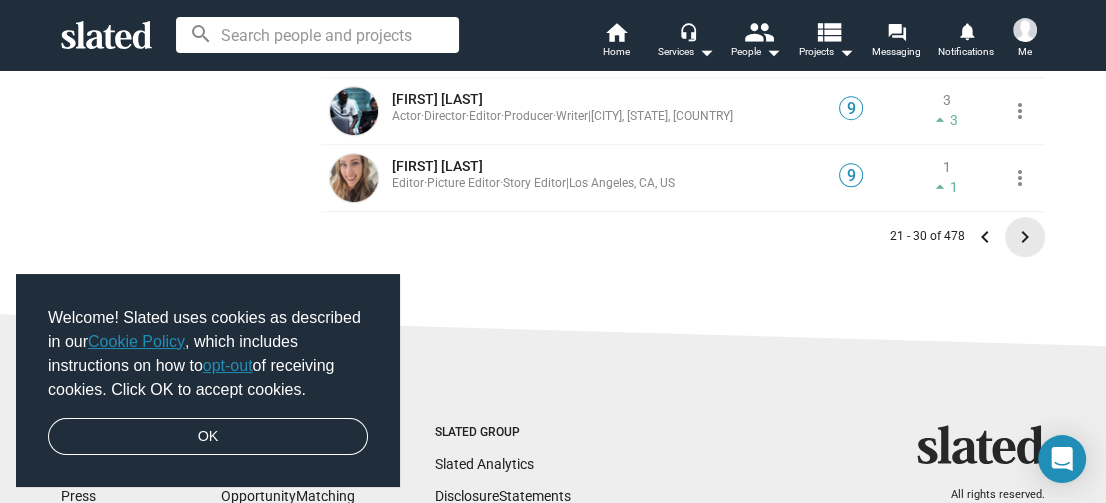 click on "keyboard_arrow_right" at bounding box center (1025, 237) 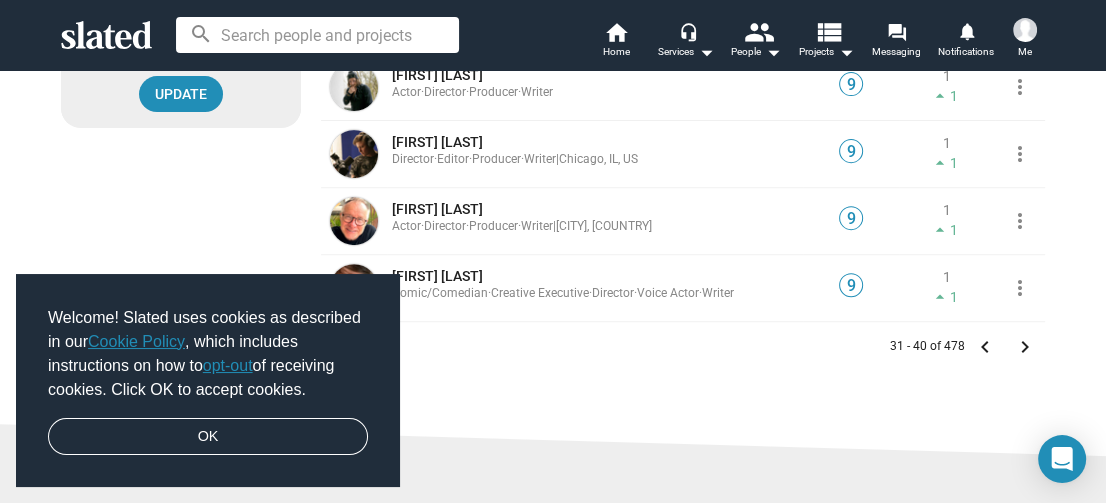 scroll, scrollTop: 648, scrollLeft: 0, axis: vertical 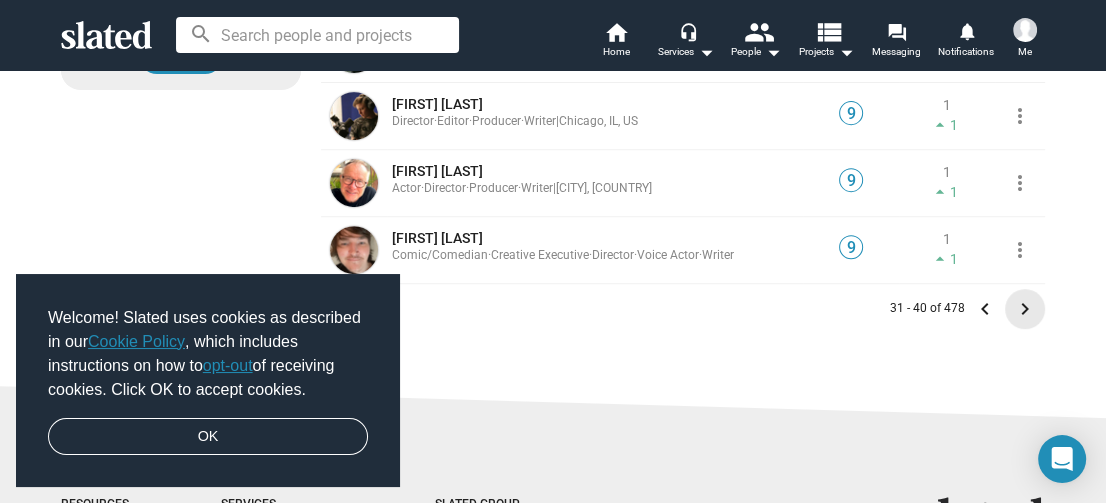 click on "keyboard_arrow_right" at bounding box center [1025, 309] 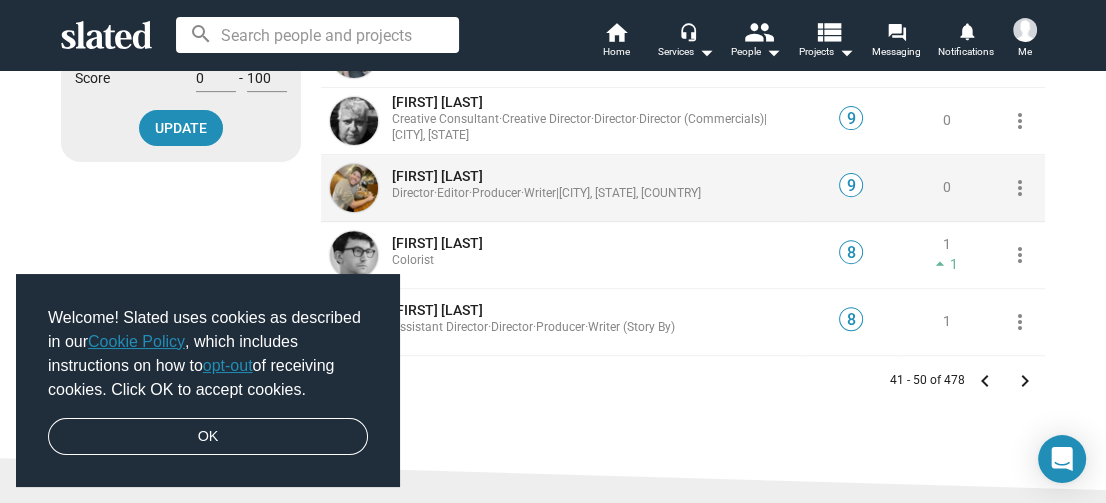 scroll, scrollTop: 648, scrollLeft: 0, axis: vertical 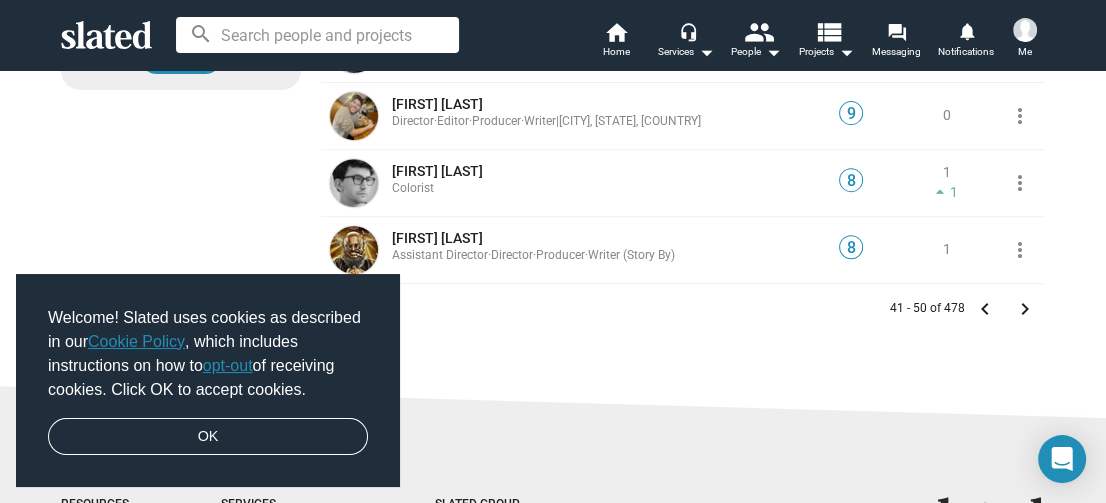 click on "keyboard_arrow_right" at bounding box center [1025, 309] 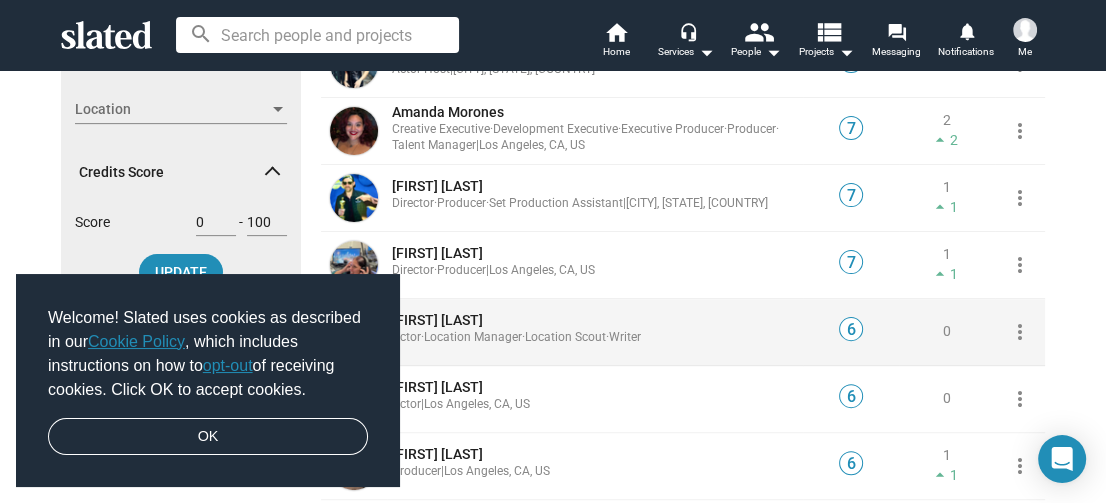 scroll, scrollTop: 360, scrollLeft: 0, axis: vertical 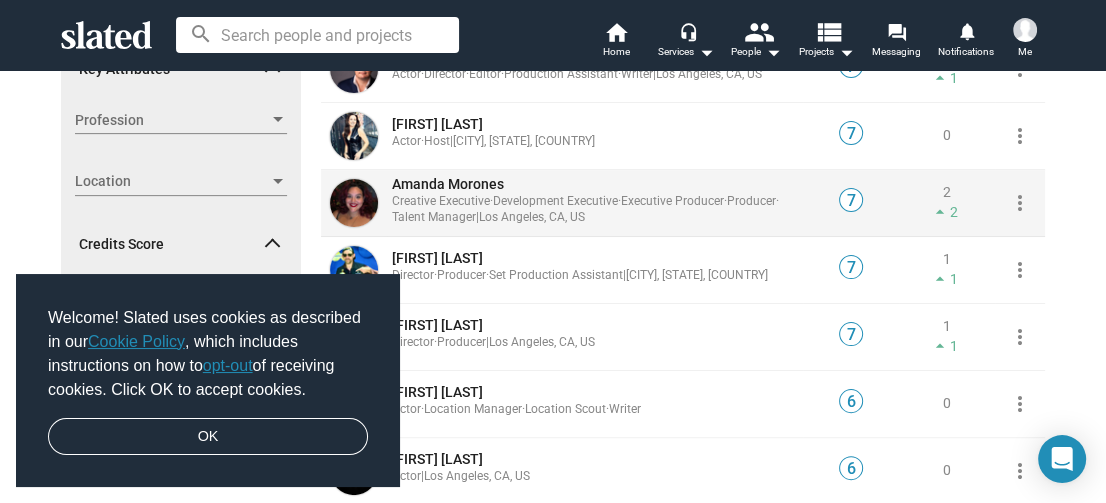 click on "Amanda Morones" at bounding box center [448, 184] 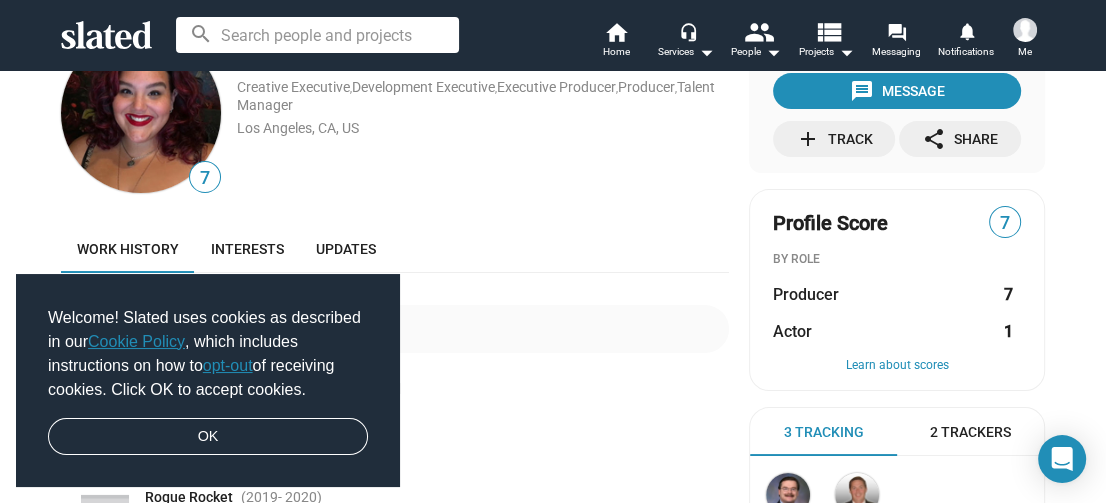 scroll, scrollTop: 0, scrollLeft: 0, axis: both 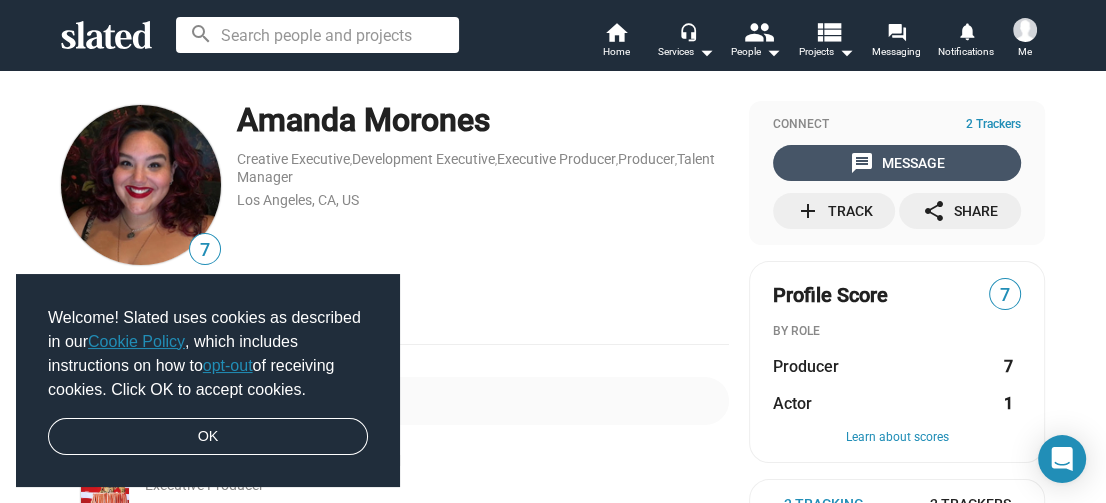 click on "message  Message" at bounding box center (897, 163) 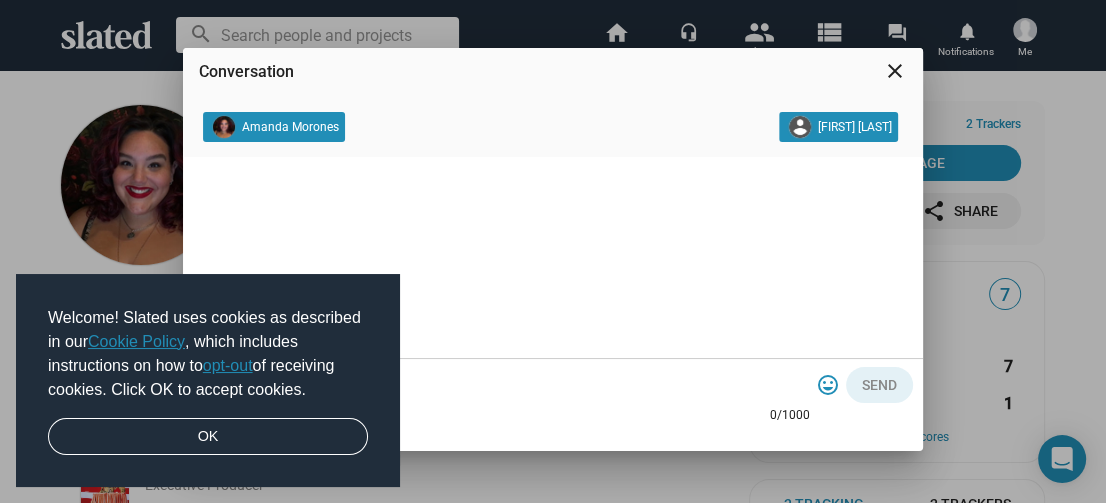 click at bounding box center (501, 377) 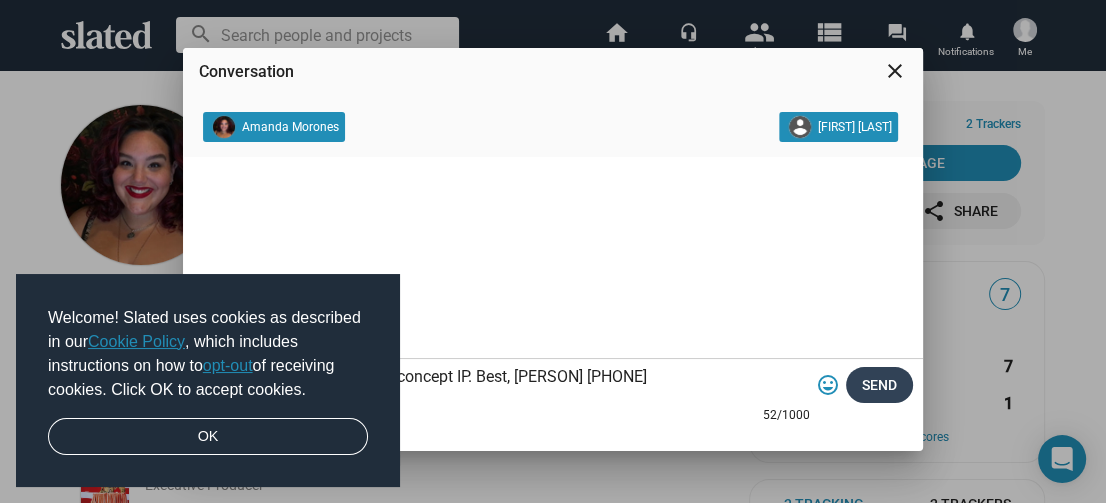 type on "Hi [PERSON]. Re: EP for high concept IP. Best, [PERSON] [PHONE]" 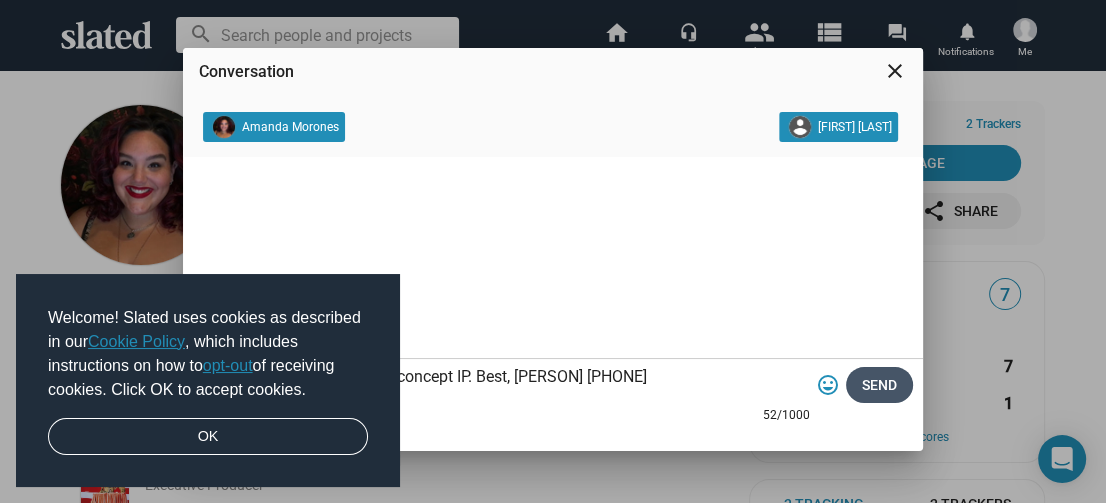 click on "Send" at bounding box center (879, 385) 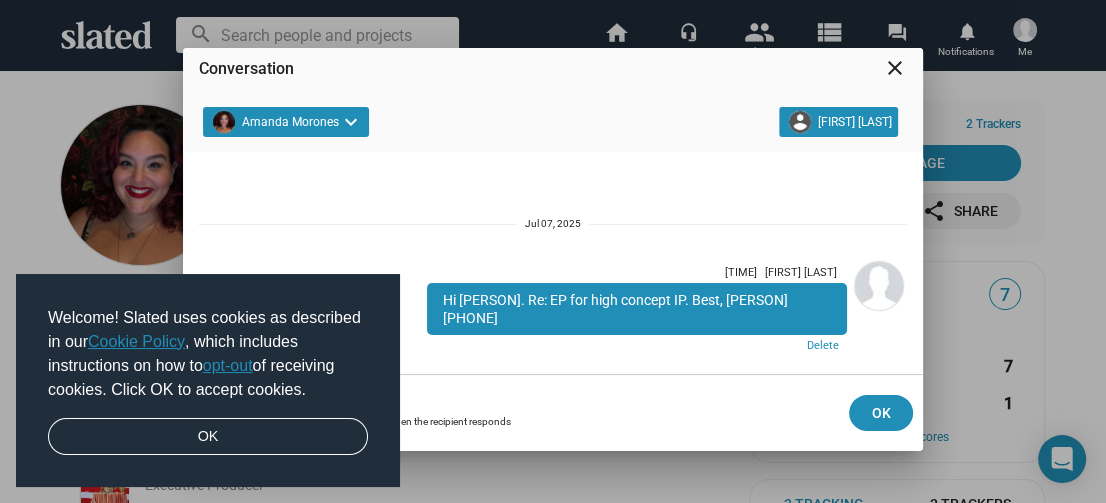 scroll, scrollTop: 31, scrollLeft: 0, axis: vertical 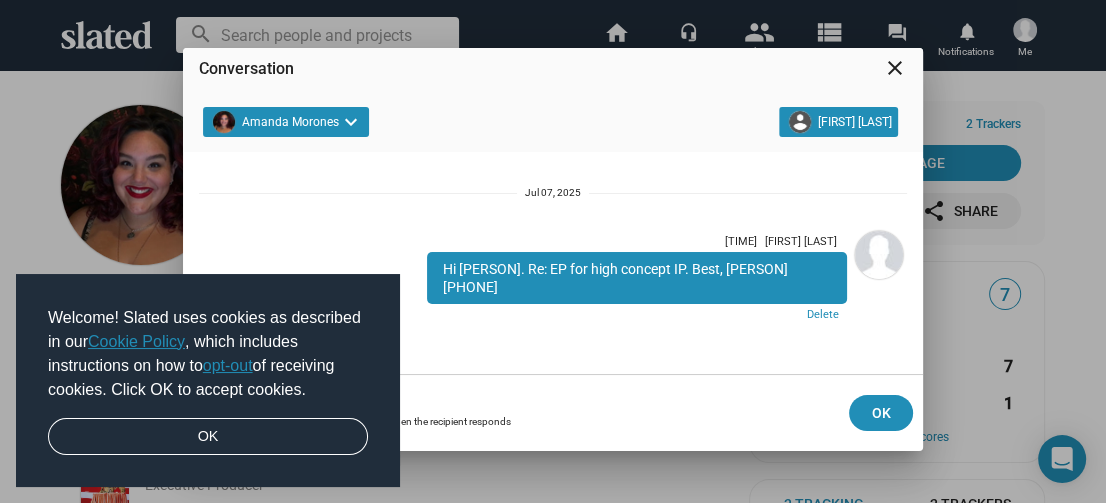 click on "close" at bounding box center (895, 68) 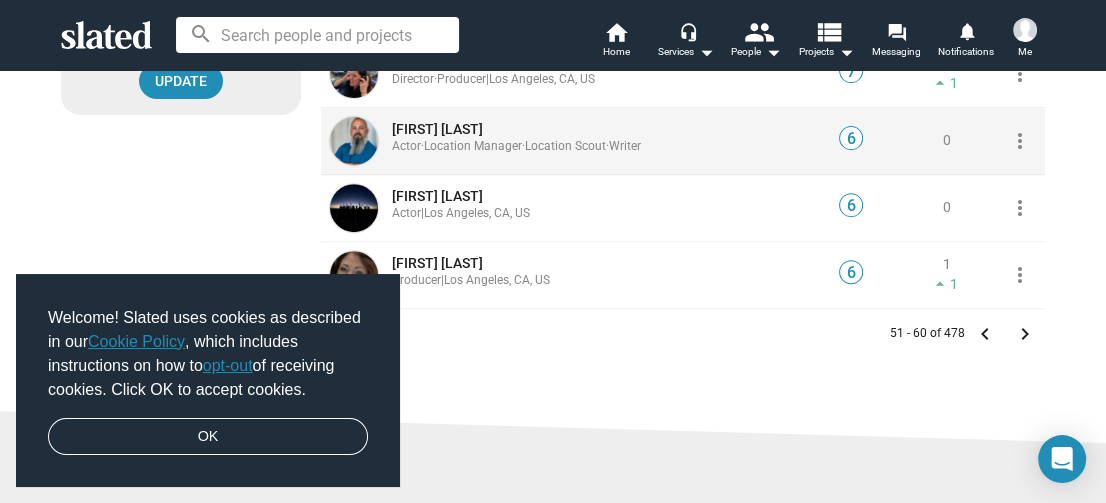 scroll, scrollTop: 648, scrollLeft: 0, axis: vertical 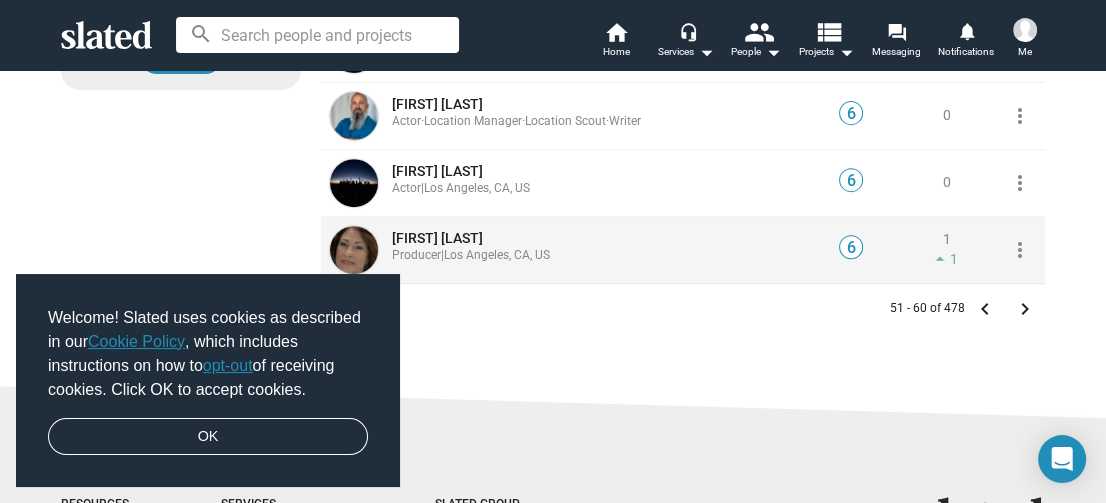 click on "[FIRST] [LAST]" at bounding box center [437, 238] 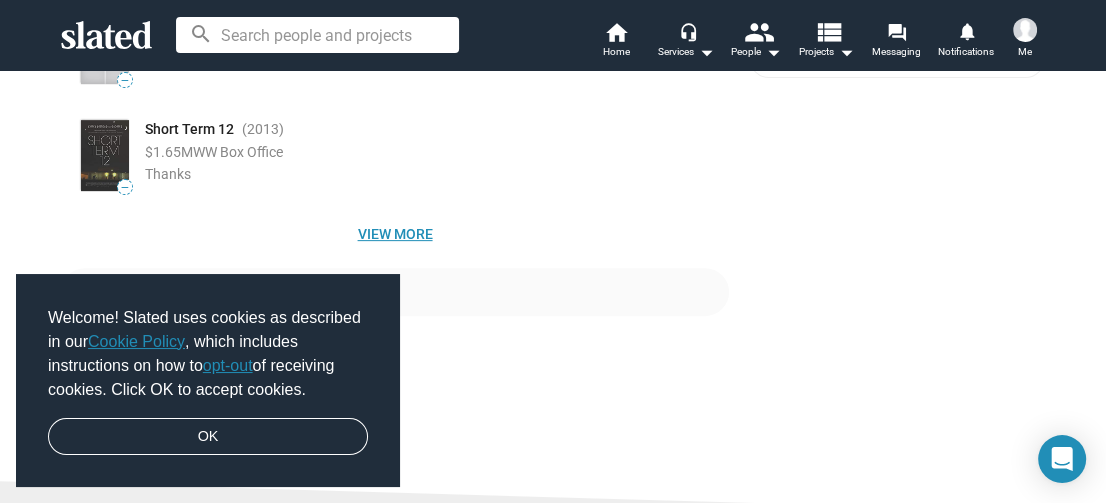 scroll, scrollTop: 576, scrollLeft: 0, axis: vertical 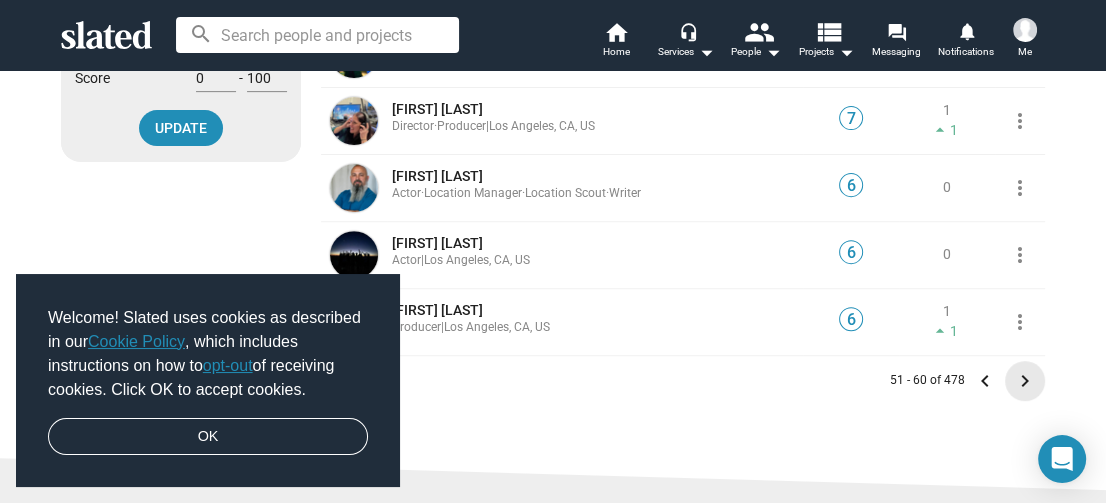 click on "keyboard_arrow_right" at bounding box center (1025, 381) 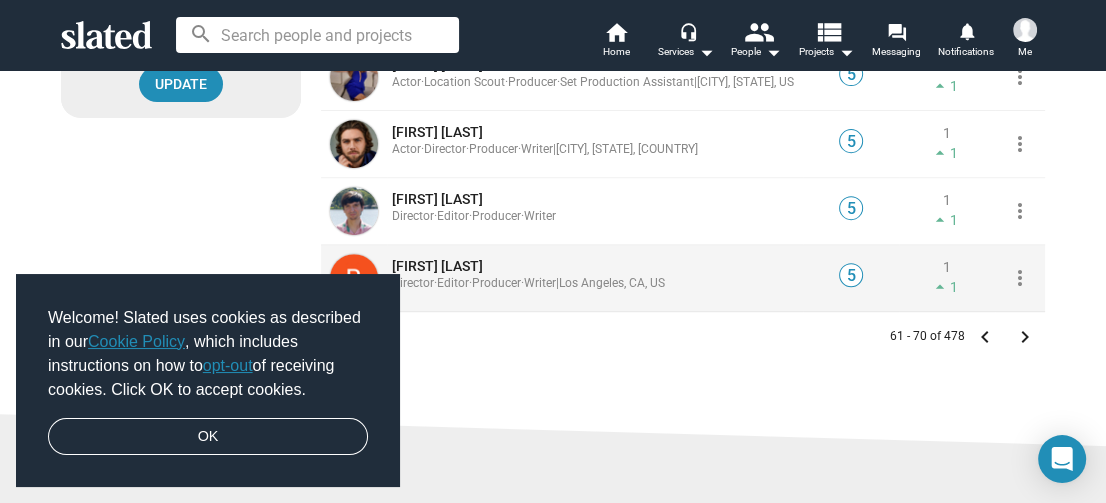 scroll, scrollTop: 648, scrollLeft: 0, axis: vertical 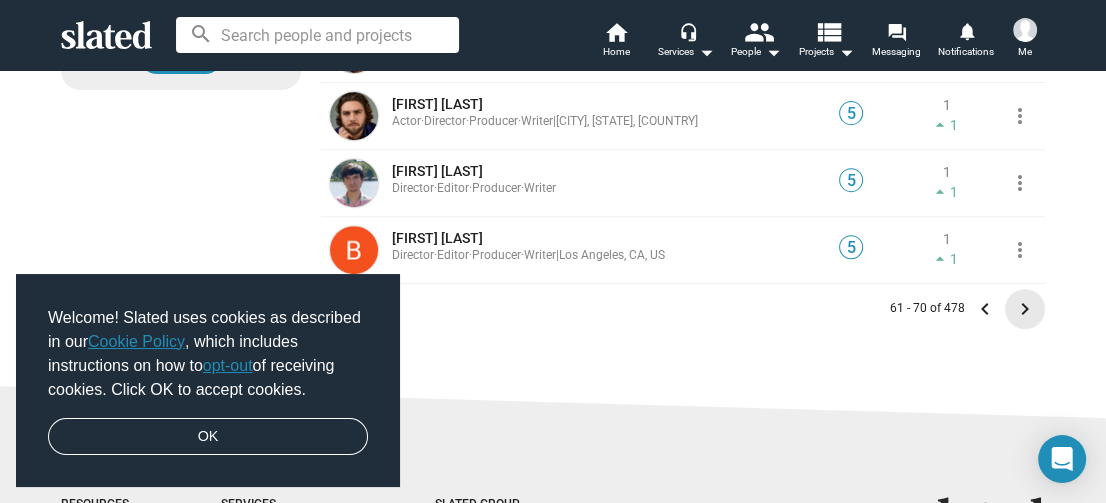 click on "keyboard_arrow_right" at bounding box center (1025, 309) 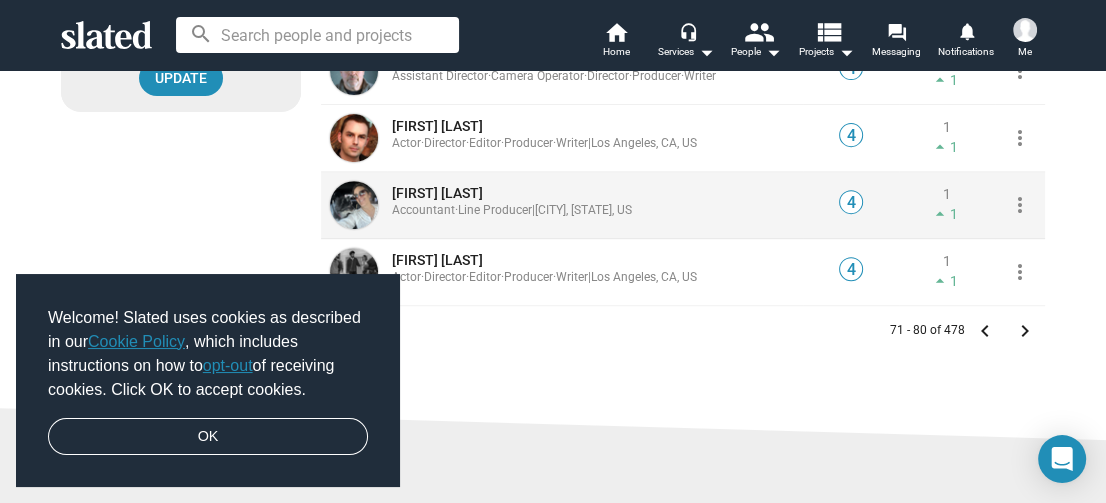 scroll, scrollTop: 648, scrollLeft: 0, axis: vertical 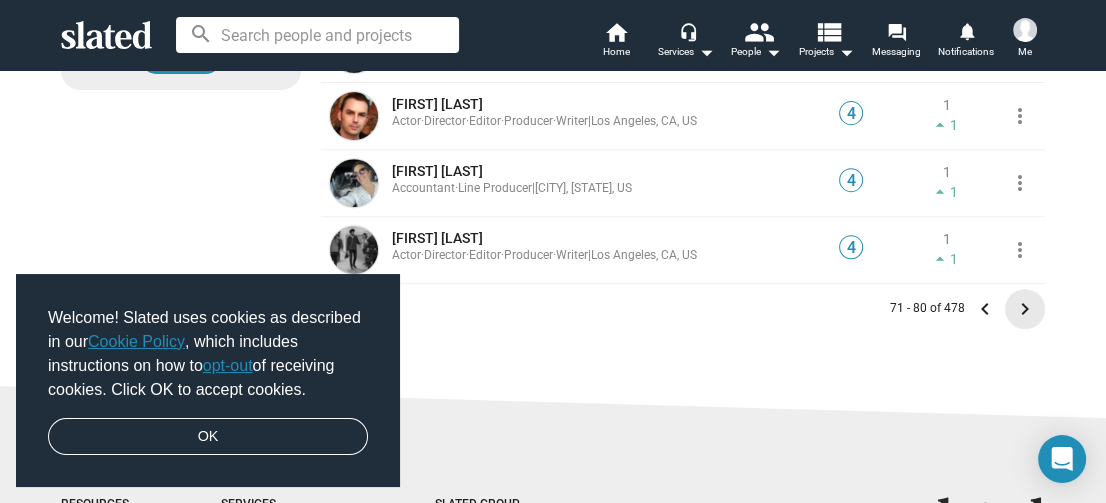 click on "keyboard_arrow_right" at bounding box center [1025, 309] 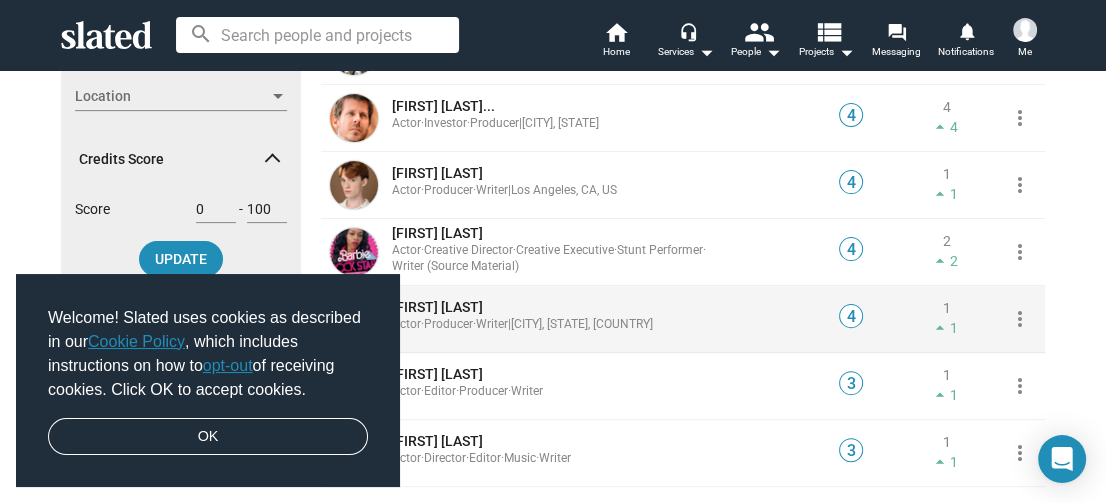 scroll, scrollTop: 432, scrollLeft: 0, axis: vertical 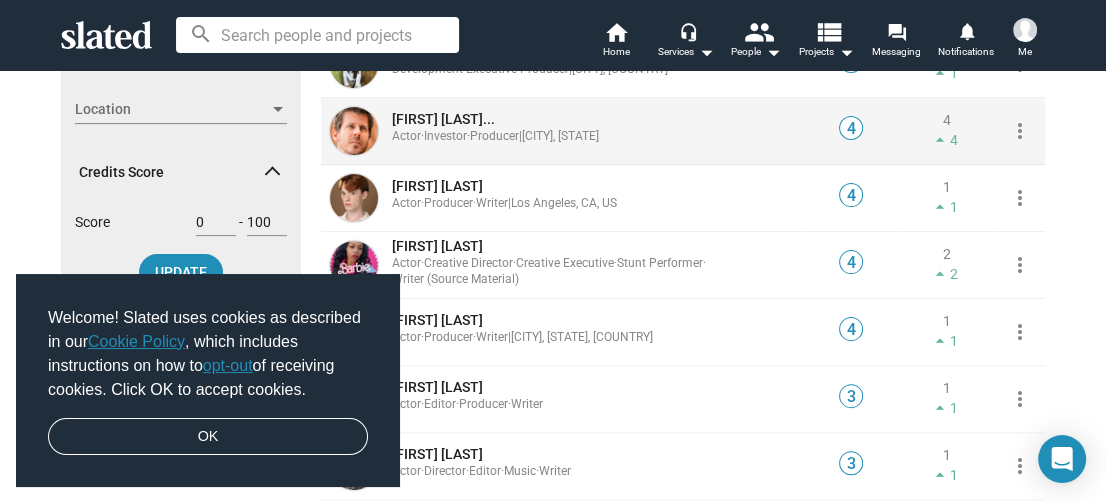 click on "[FIRST] [LAST]. Actor  ·  Investor  ·  Producer  |  [CITY], [COUNTRY]" at bounding box center (495, 128) 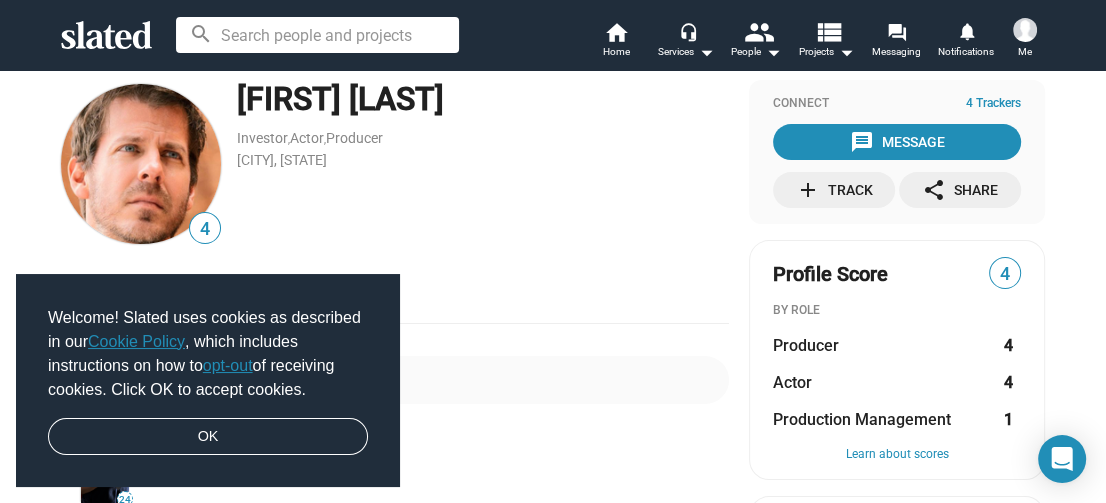 scroll, scrollTop: 0, scrollLeft: 0, axis: both 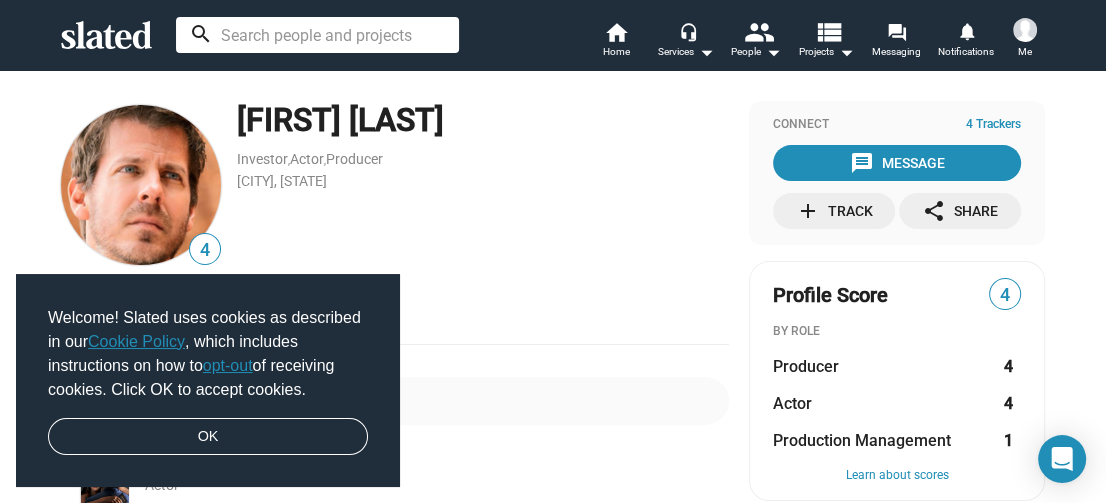 click at bounding box center (317, 35) 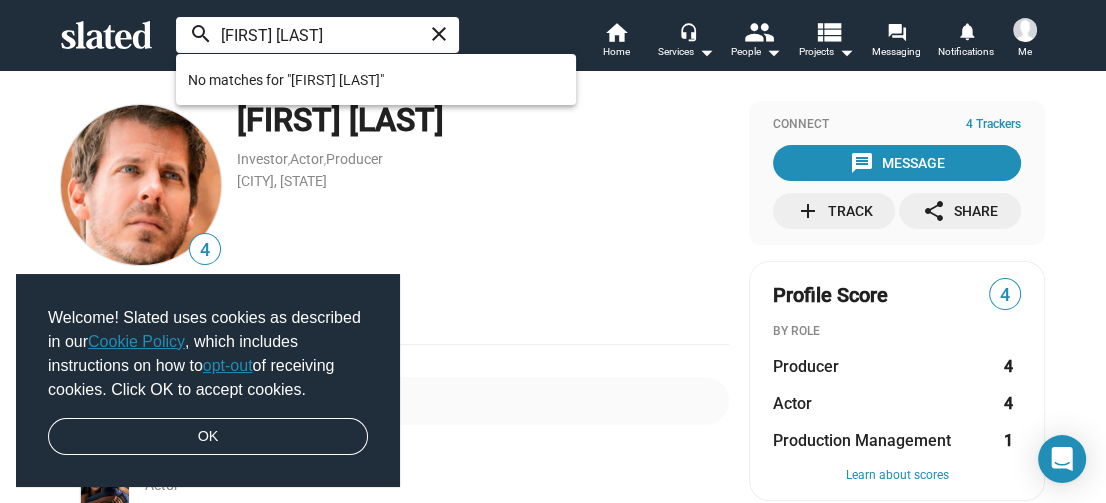 type on "[FIRST] [LAST]" 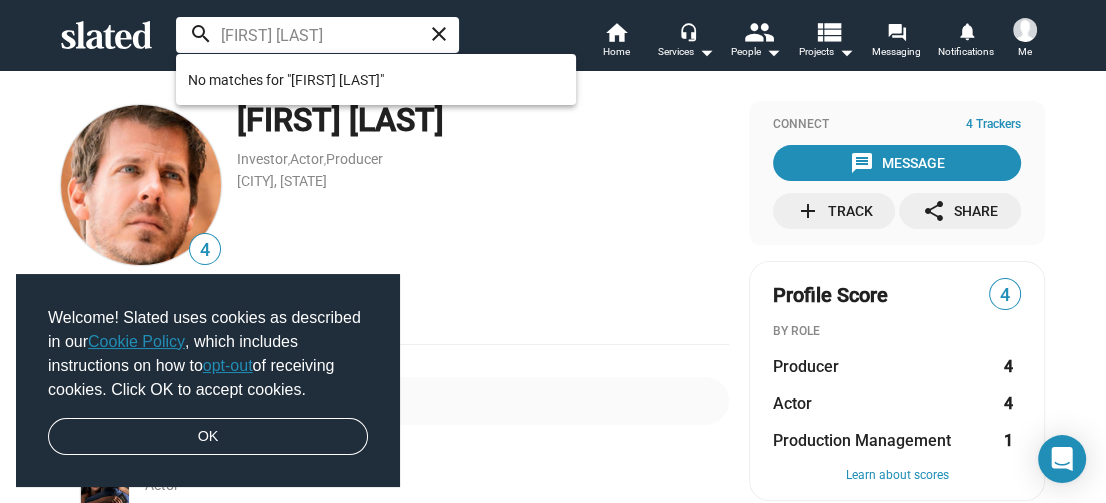 click on "[FIRST] [LAST] Investor , Actor , Producer [CITY], [STATE]" at bounding box center [483, 185] 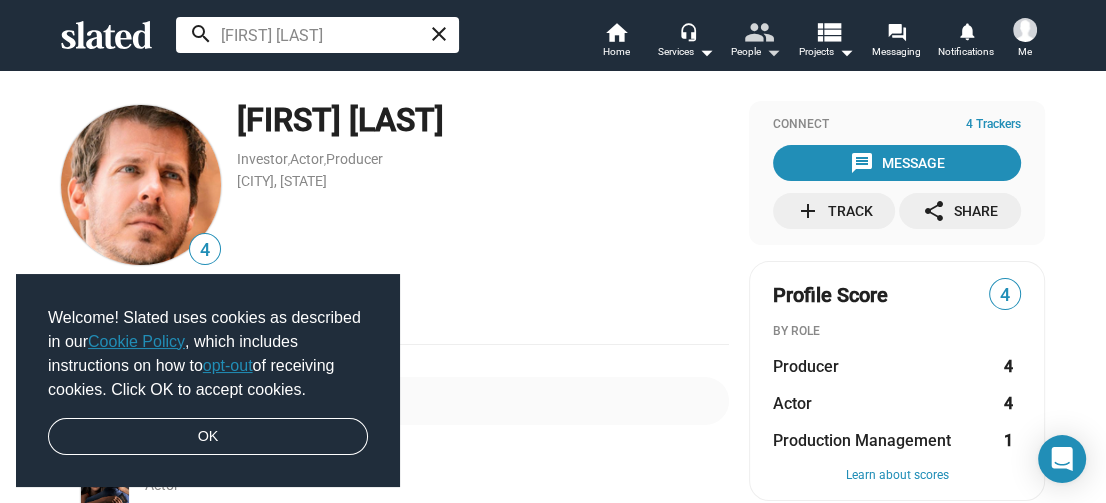 click on "arrow_drop_down" at bounding box center (706, 52) 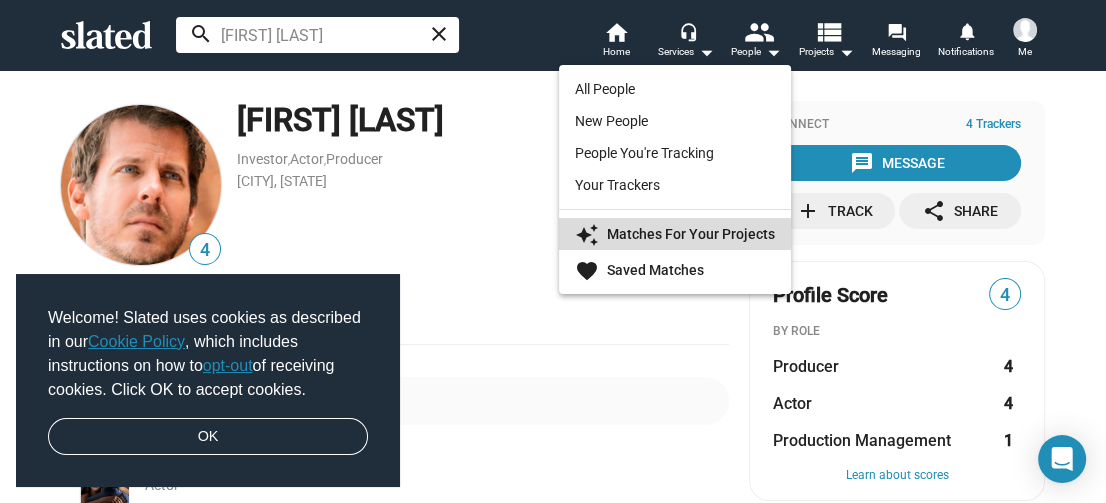 click on "Matches For Your Projects" at bounding box center [691, 234] 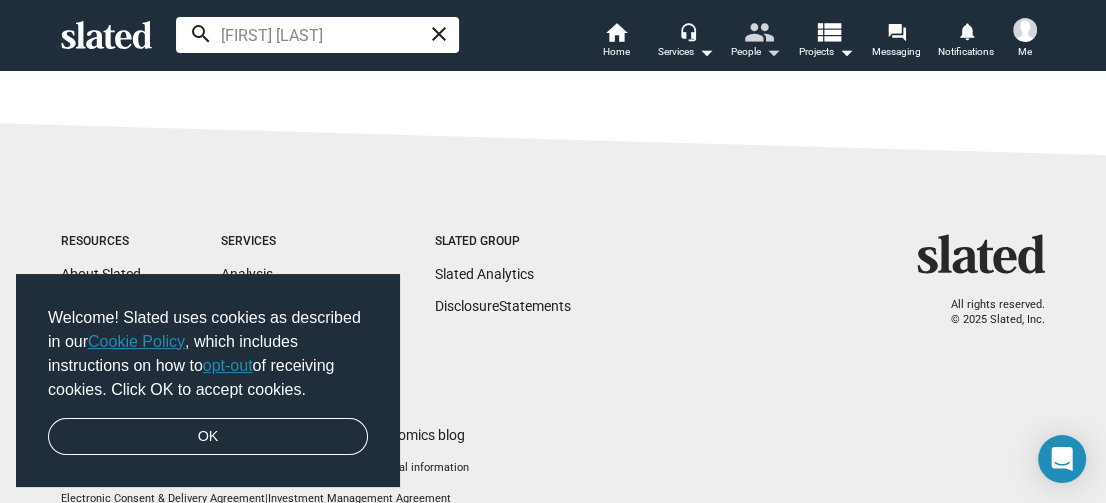 scroll, scrollTop: 1117, scrollLeft: 0, axis: vertical 